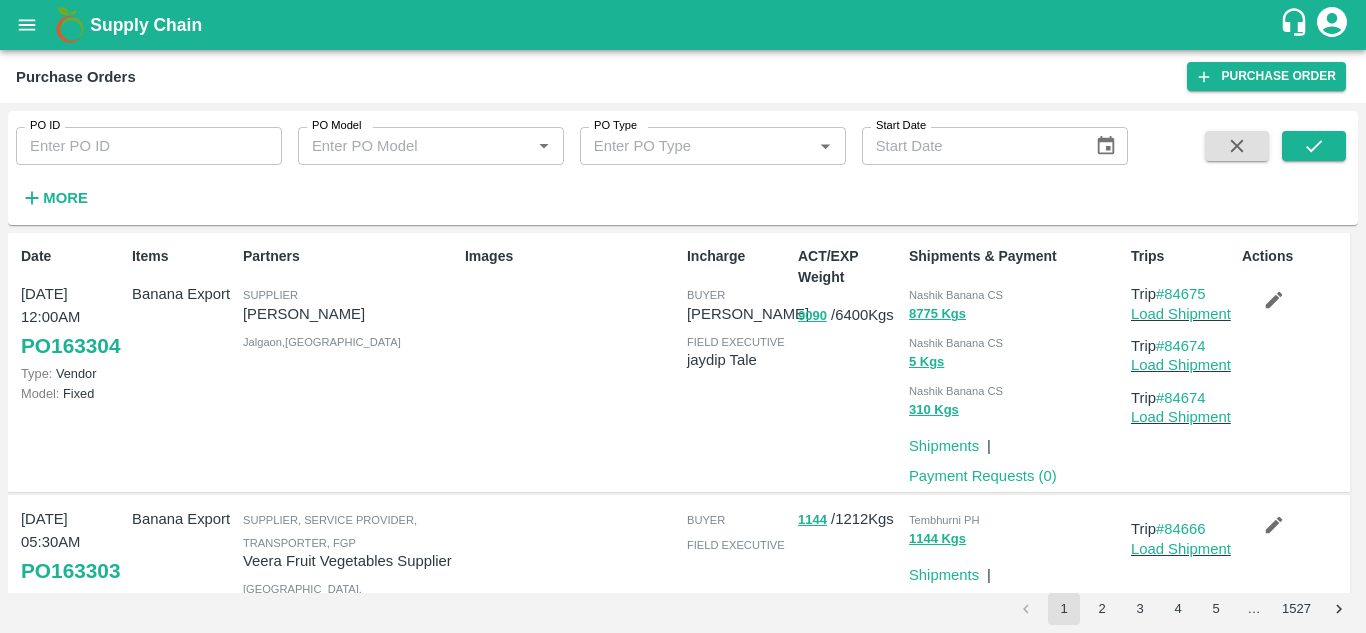 scroll, scrollTop: 0, scrollLeft: 0, axis: both 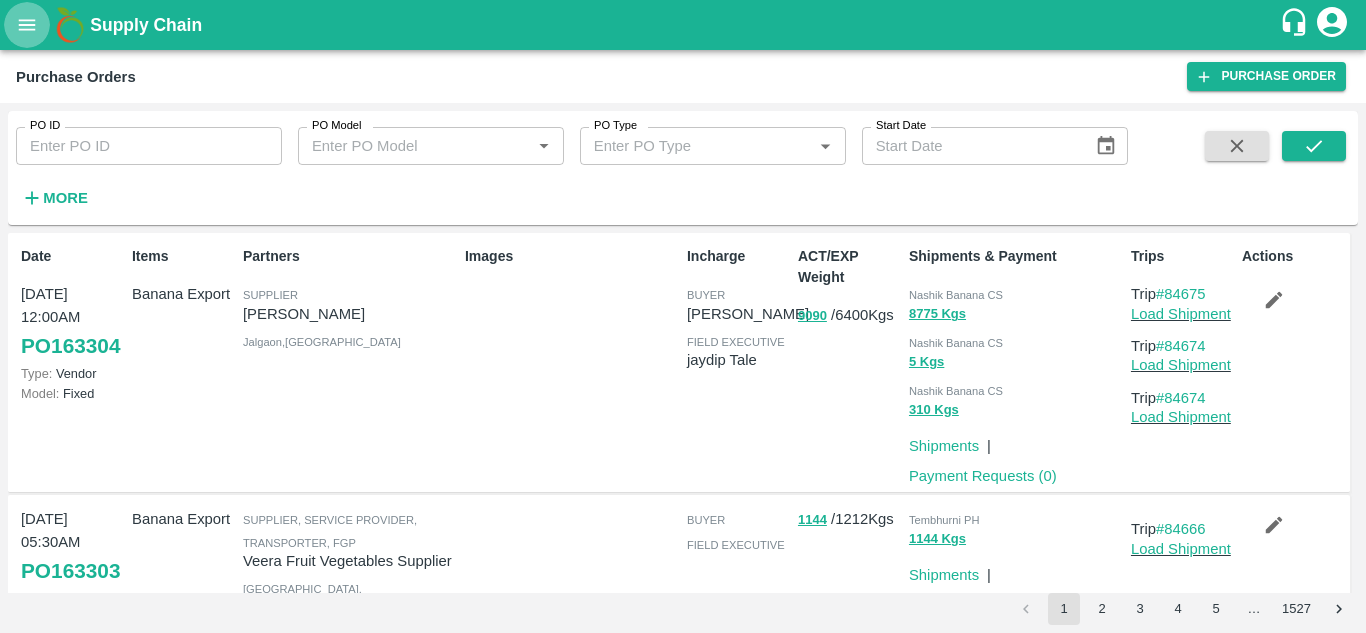 click 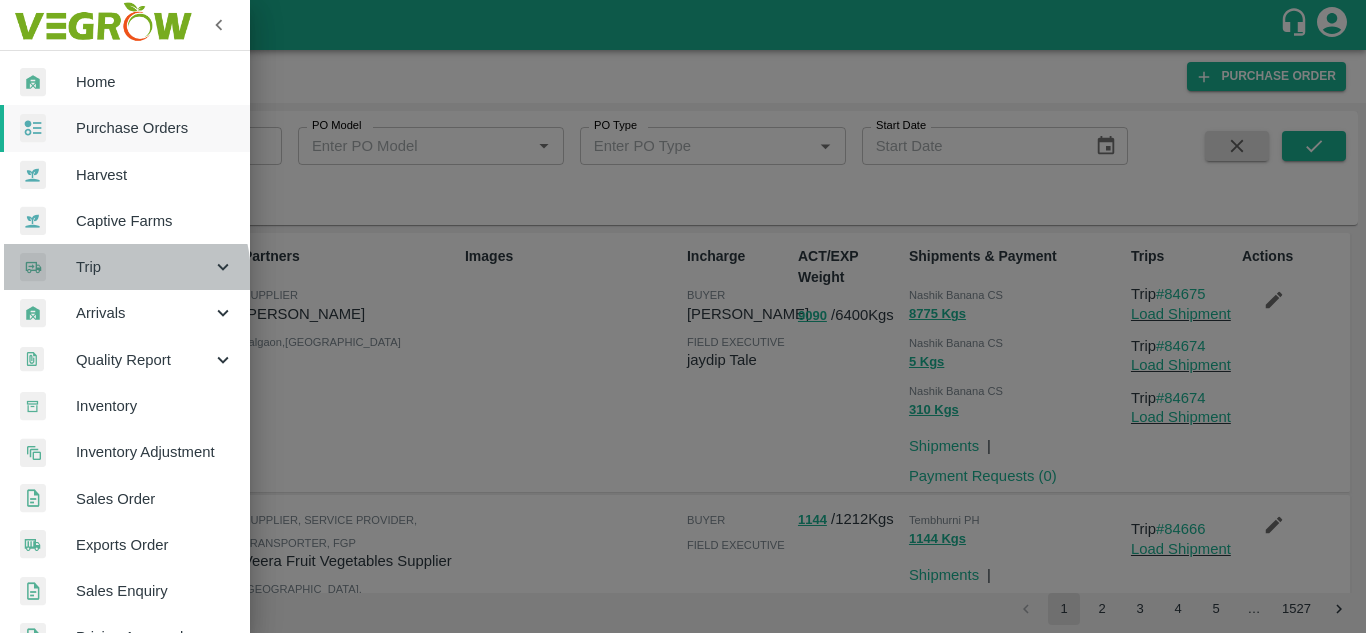 click on "Trip" at bounding box center (144, 267) 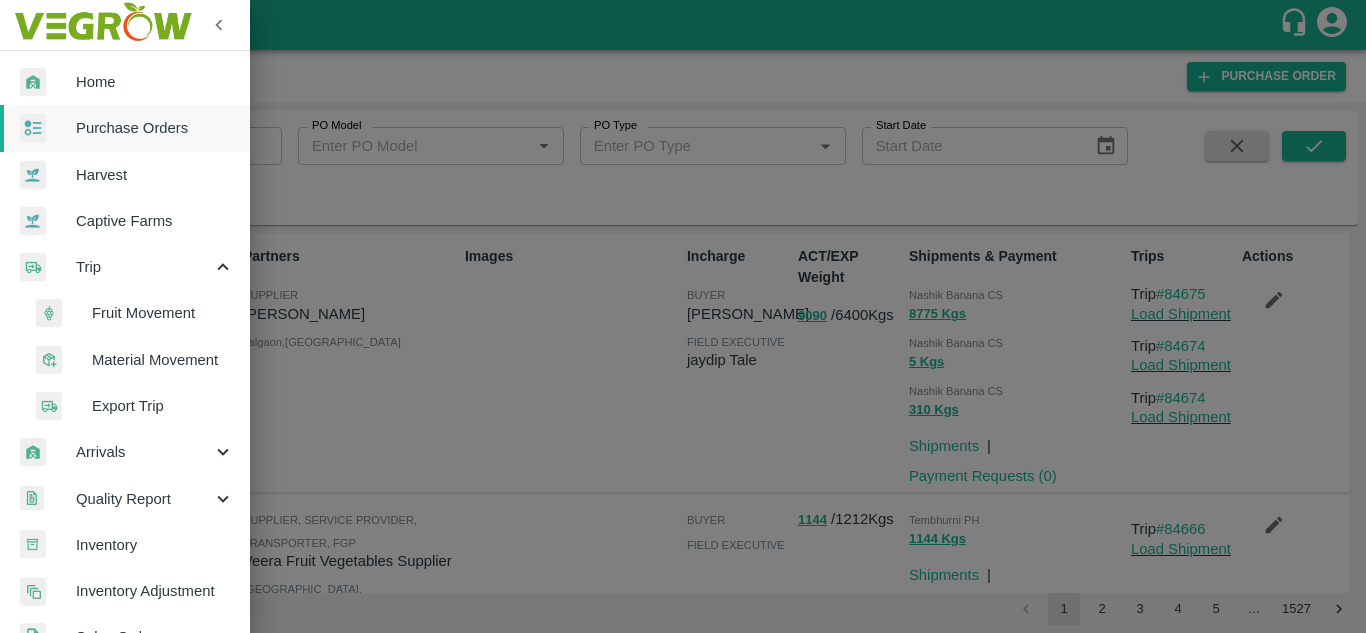 click on "Fruit Movement" at bounding box center (163, 313) 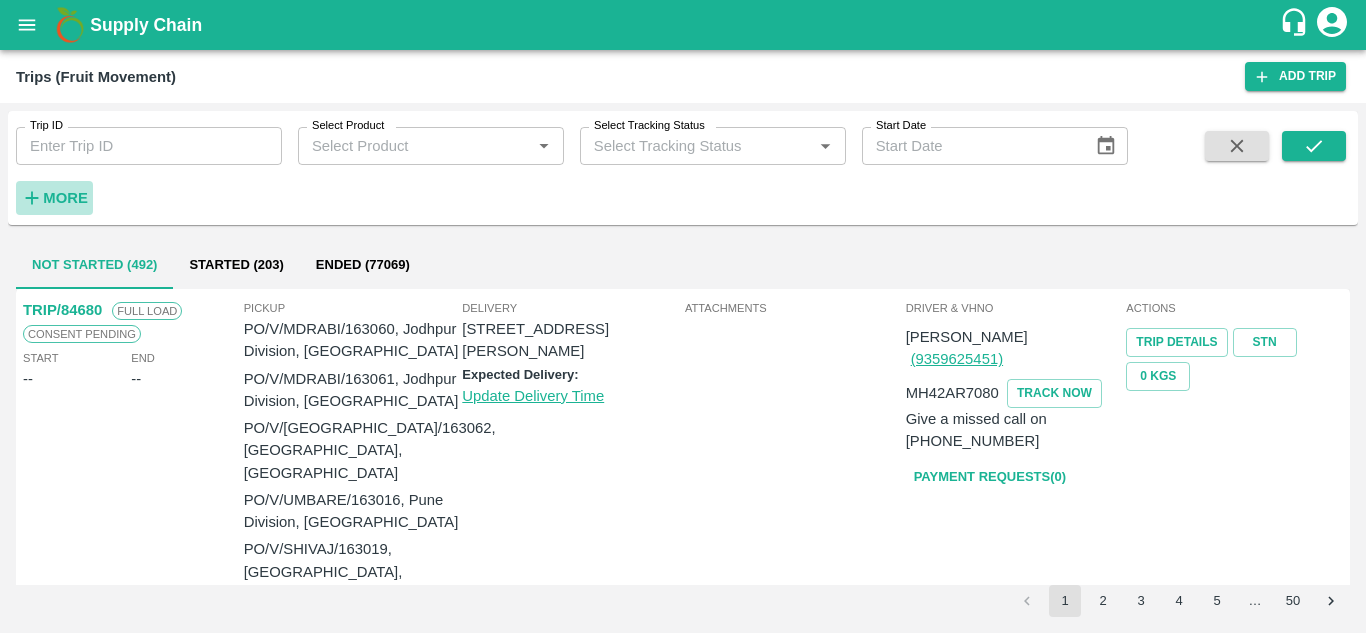 click on "More" at bounding box center [65, 198] 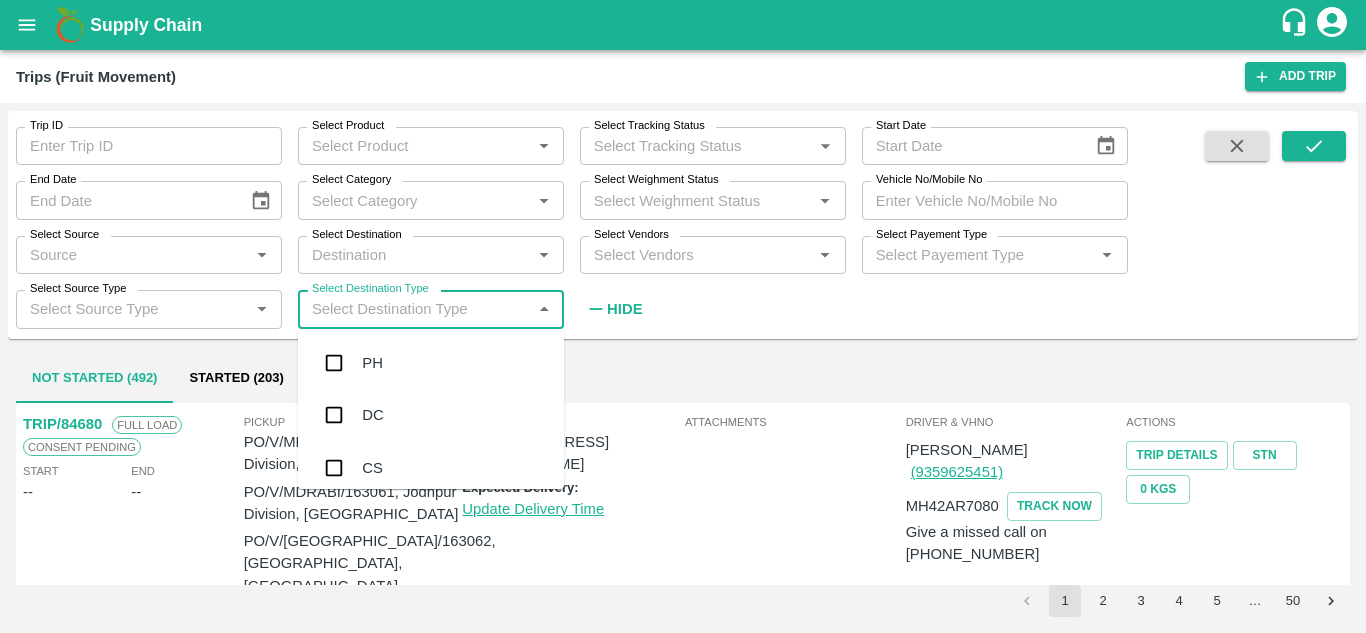 click on "Select Destination Type" at bounding box center (414, 309) 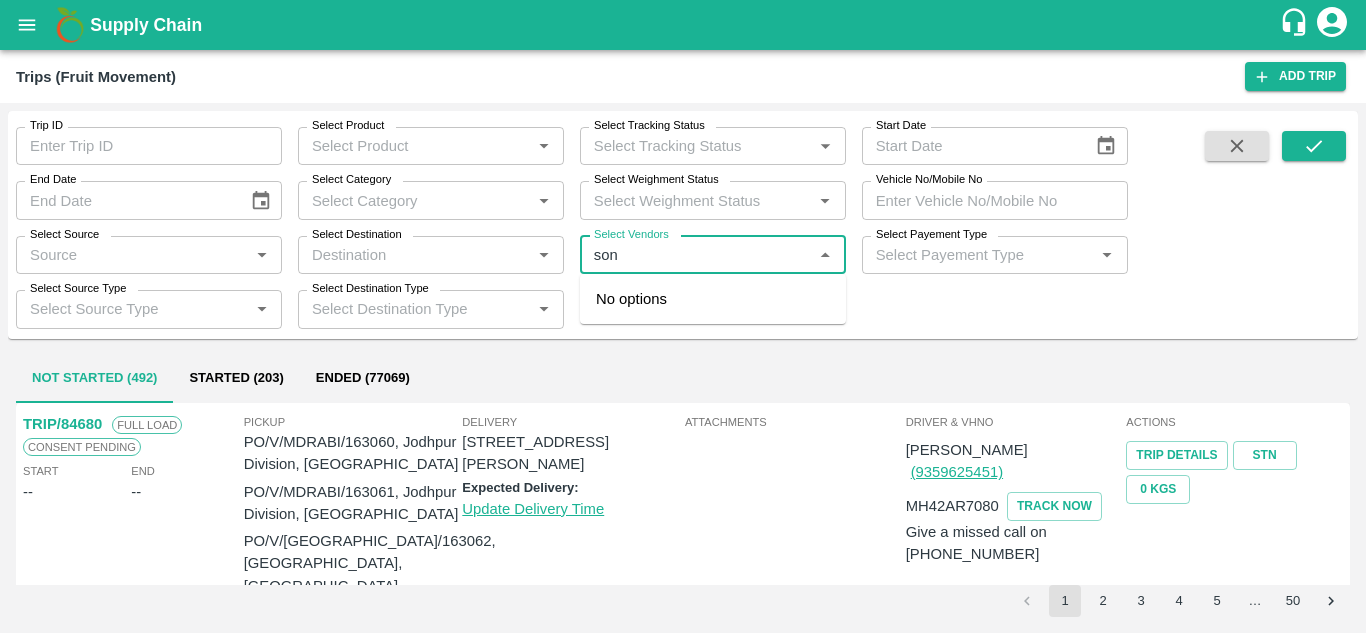 type on "sona" 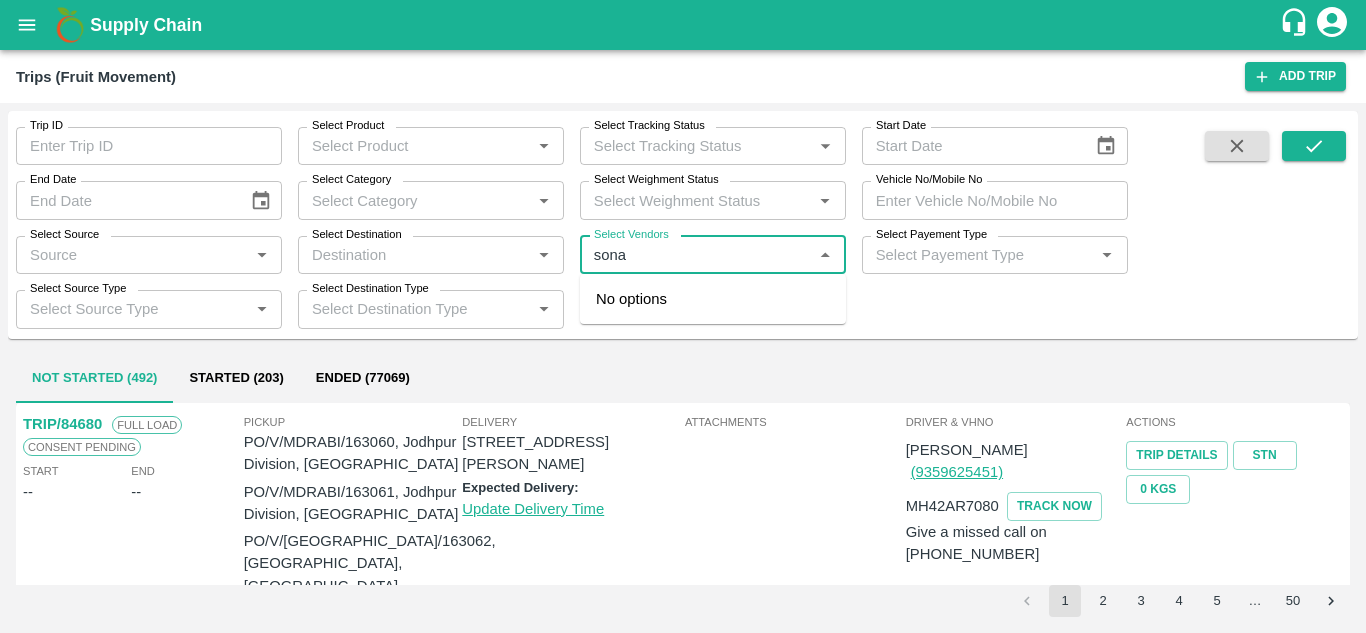 type 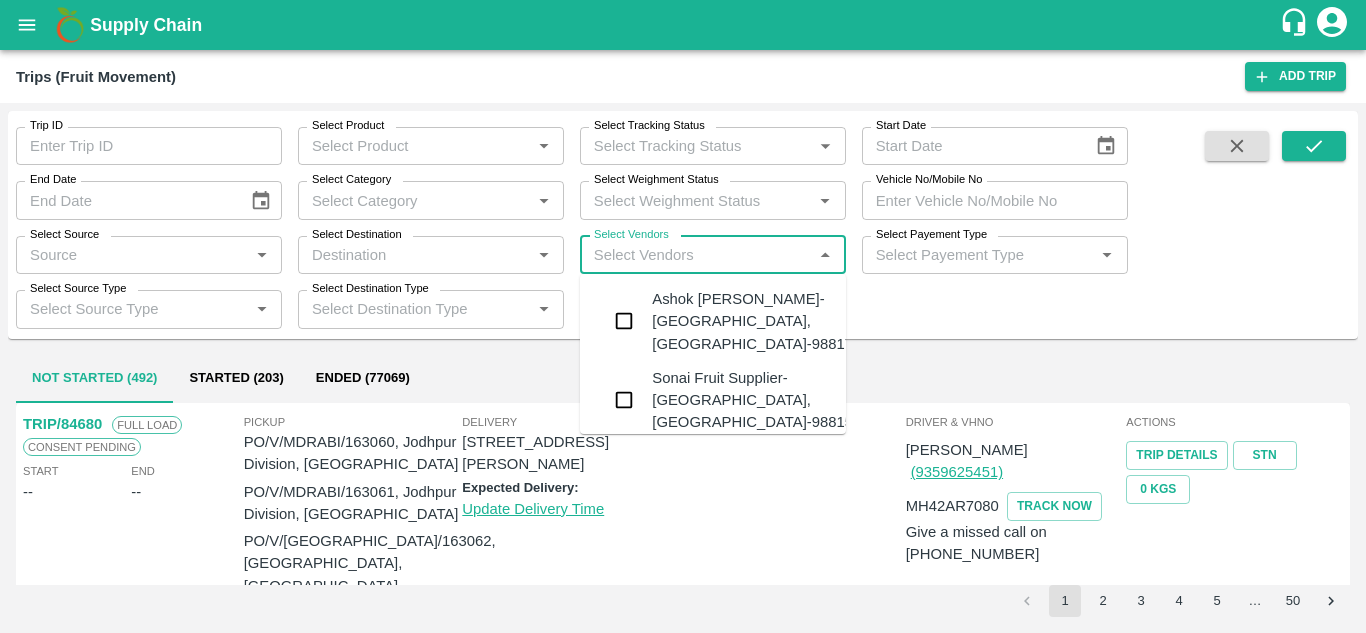 click on "Sonai Fruit Supplier-[GEOGRAPHIC_DATA], [GEOGRAPHIC_DATA]-9881584443" at bounding box center [773, 400] 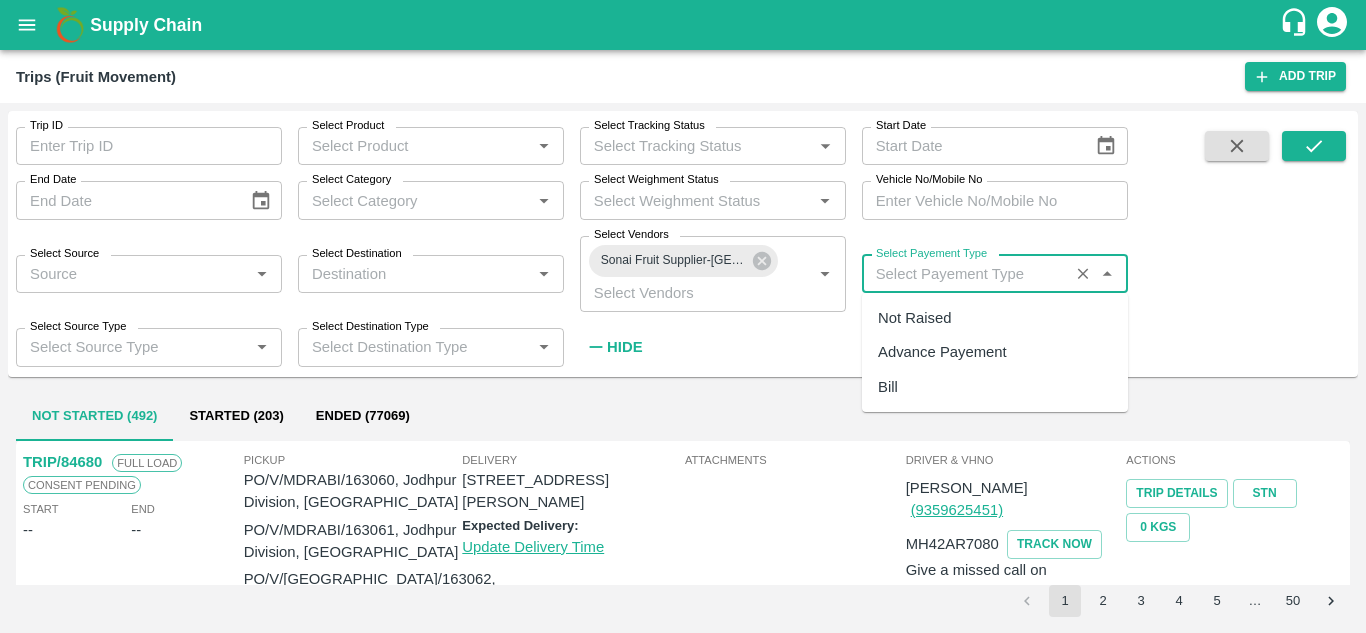 click on "Select Payement Type" at bounding box center [965, 274] 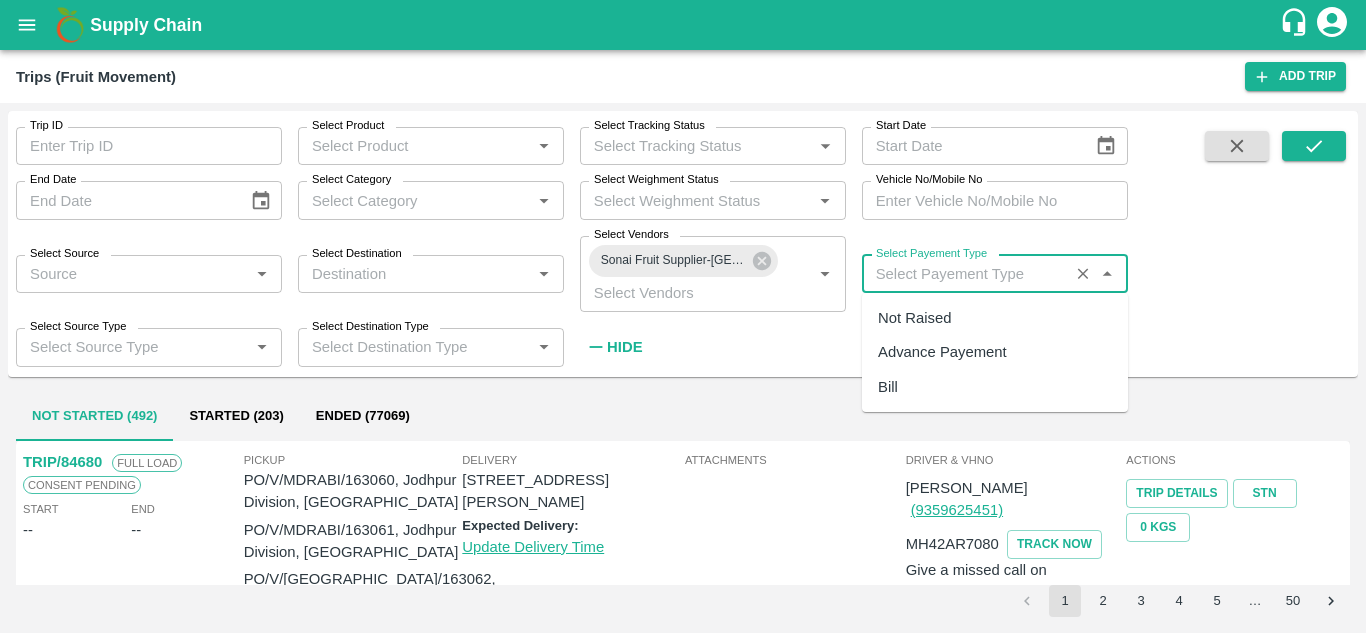 click on "Not Raised" at bounding box center [914, 318] 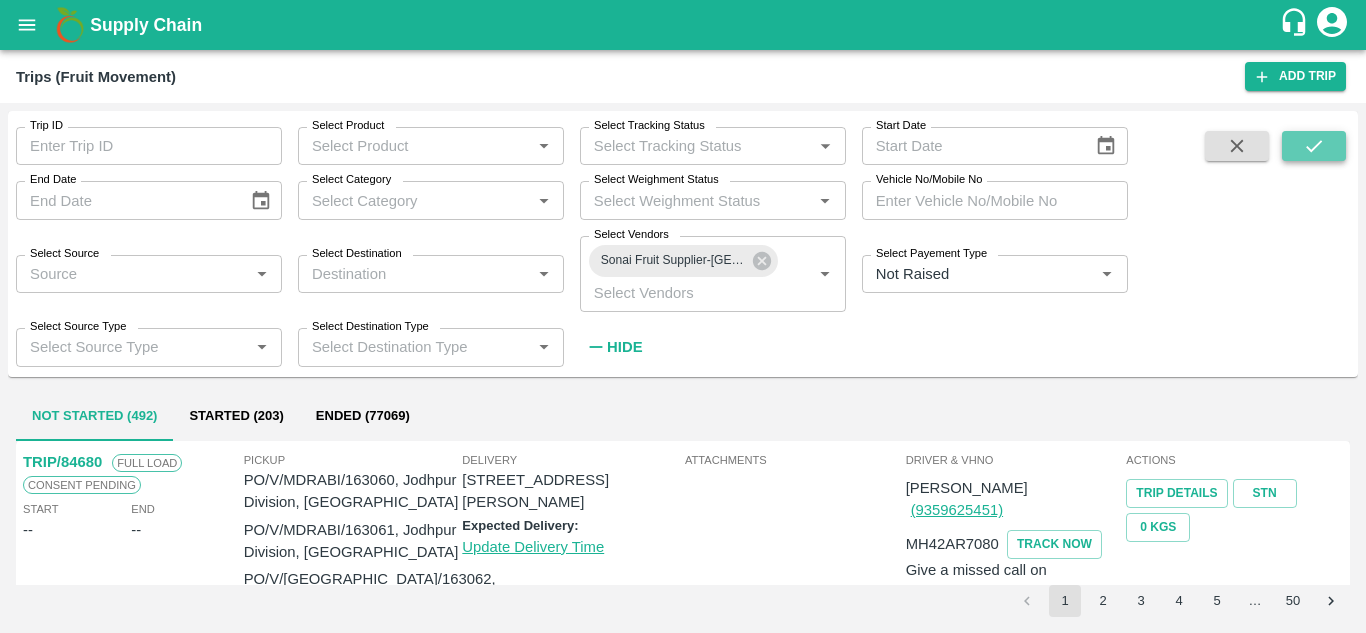 click 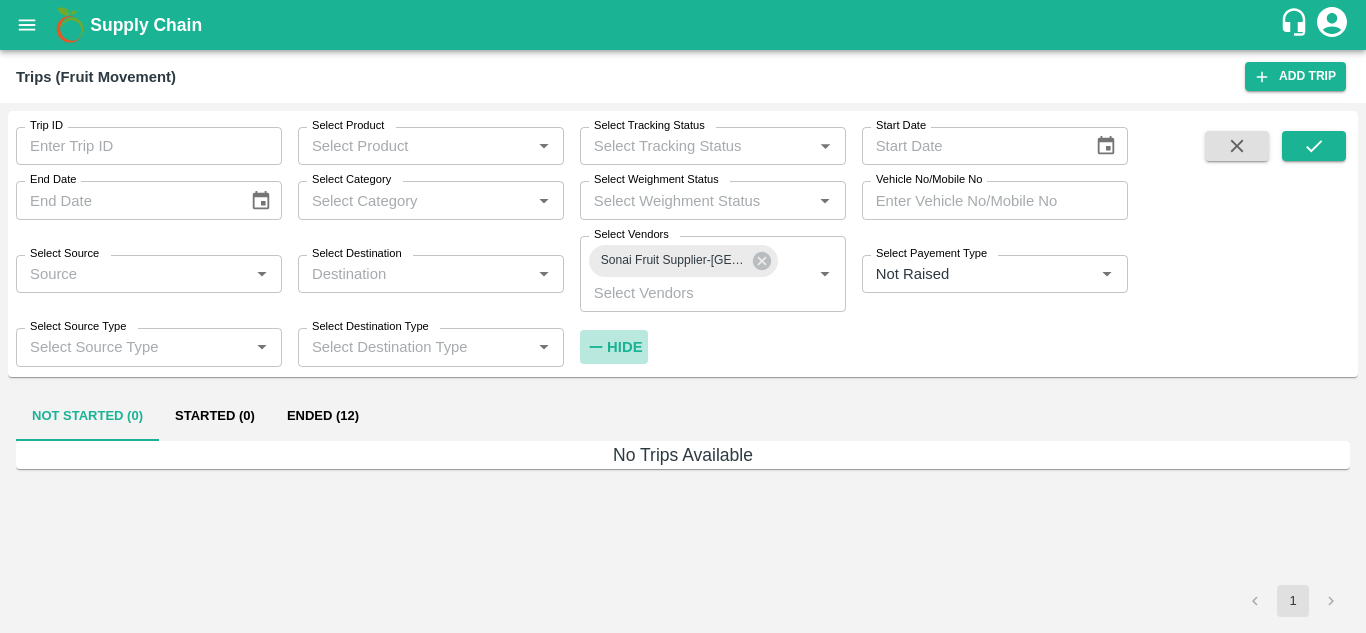 click on "Hide" at bounding box center (624, 347) 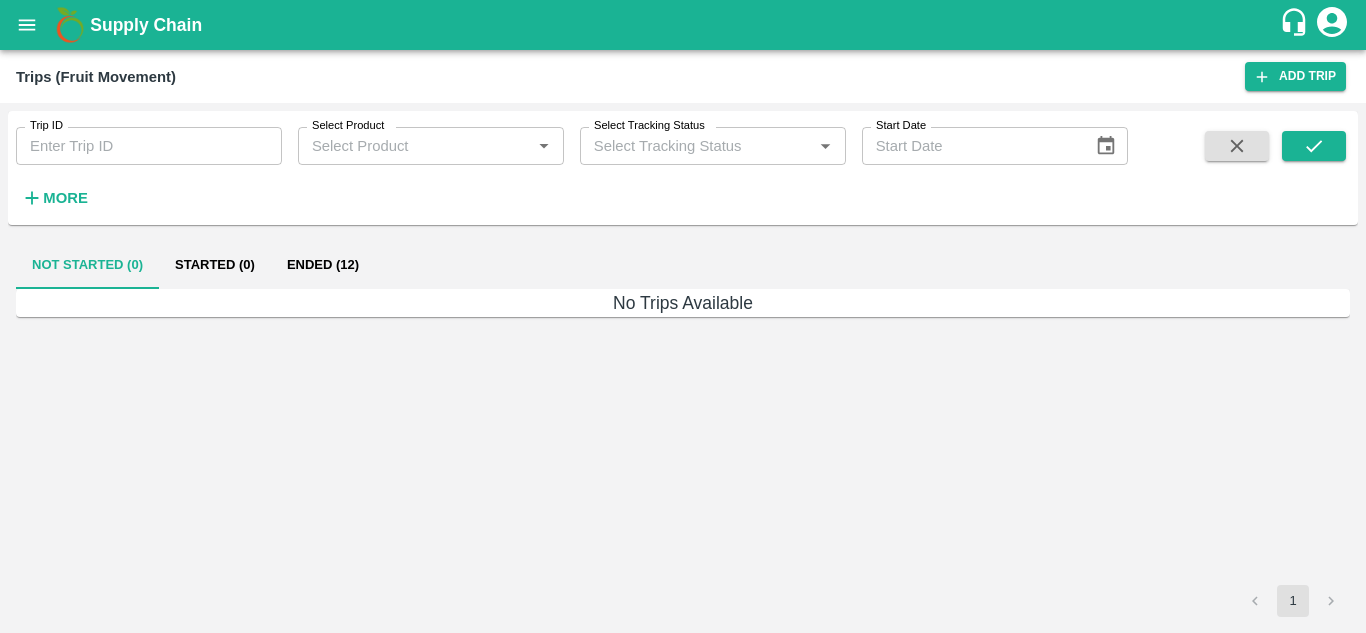 click on "Ended (12)" at bounding box center [323, 265] 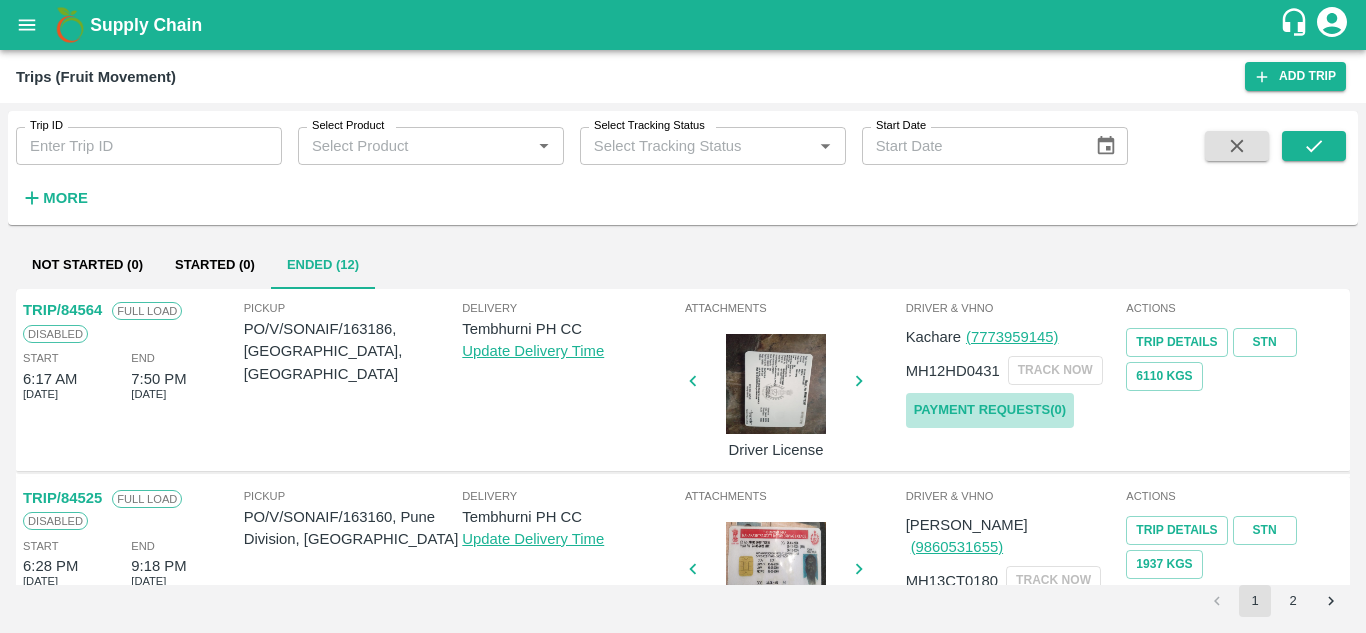 click on "Payment Requests( 0 )" at bounding box center (990, 410) 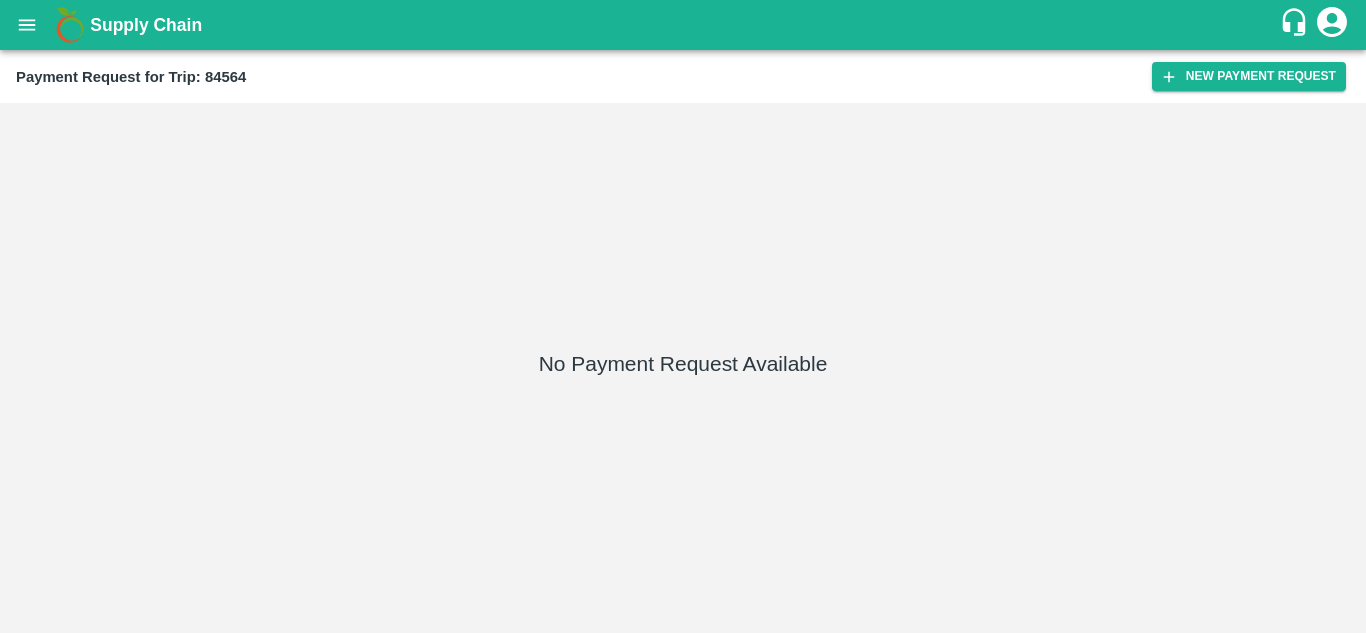 scroll, scrollTop: 0, scrollLeft: 0, axis: both 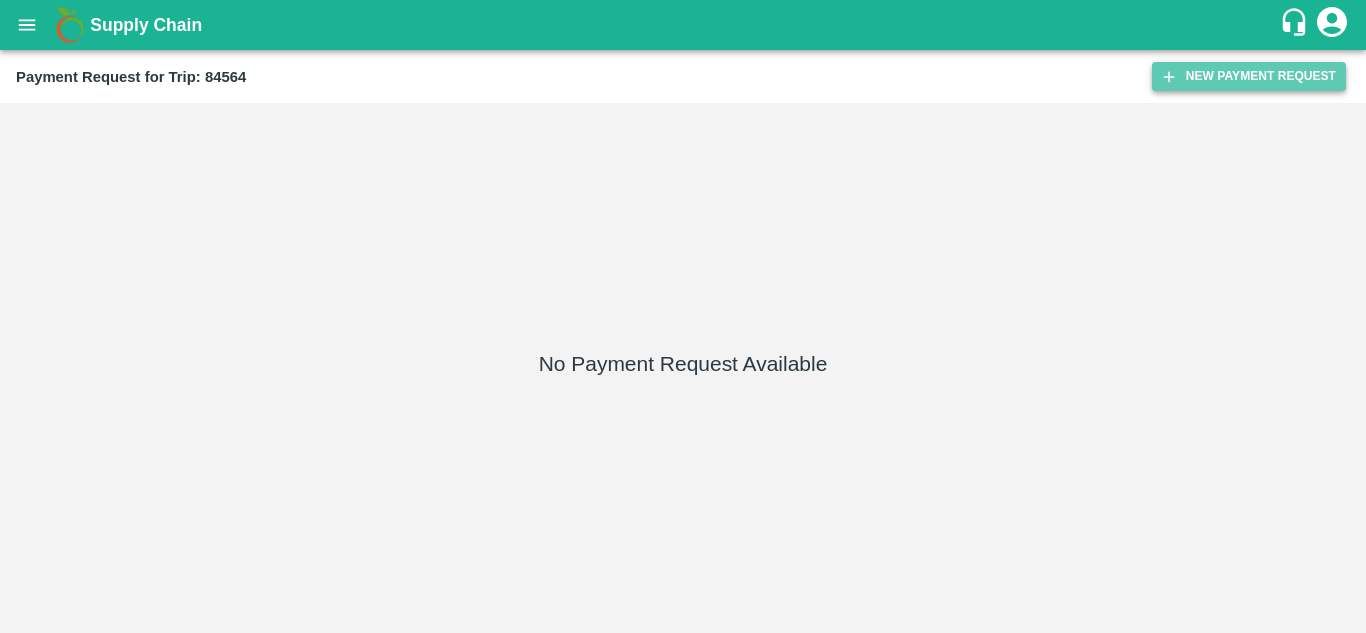 click on "New Payment Request" at bounding box center [1249, 76] 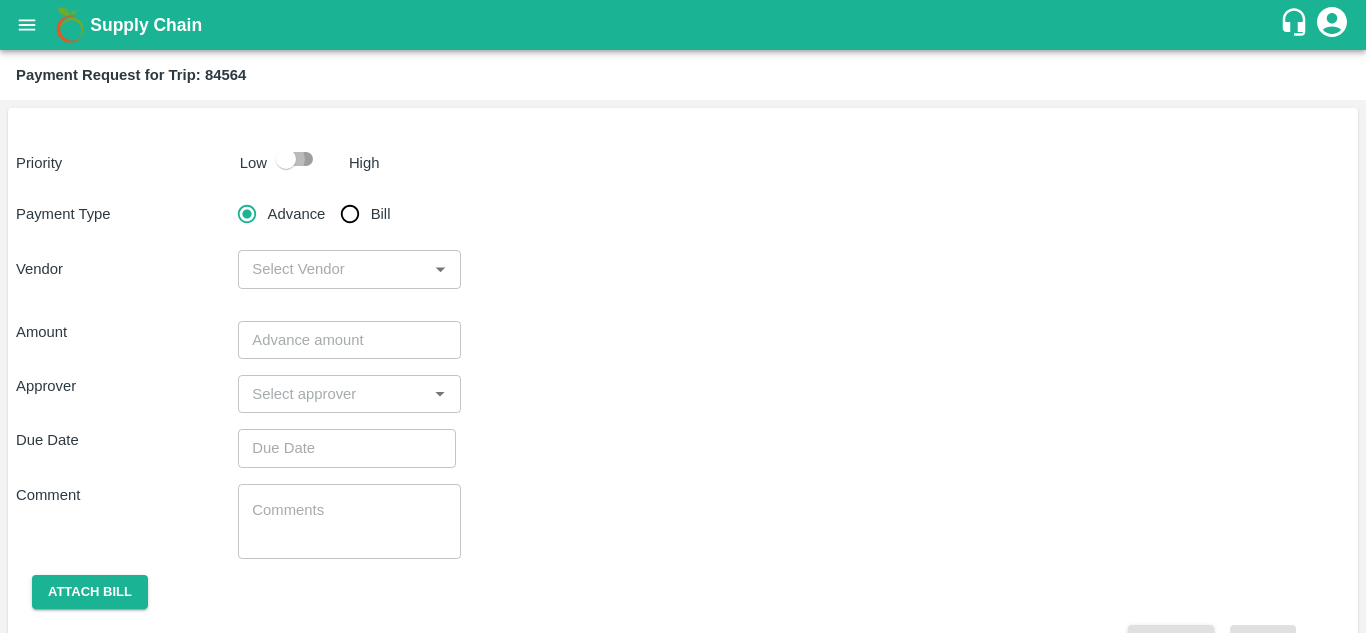click at bounding box center [286, 159] 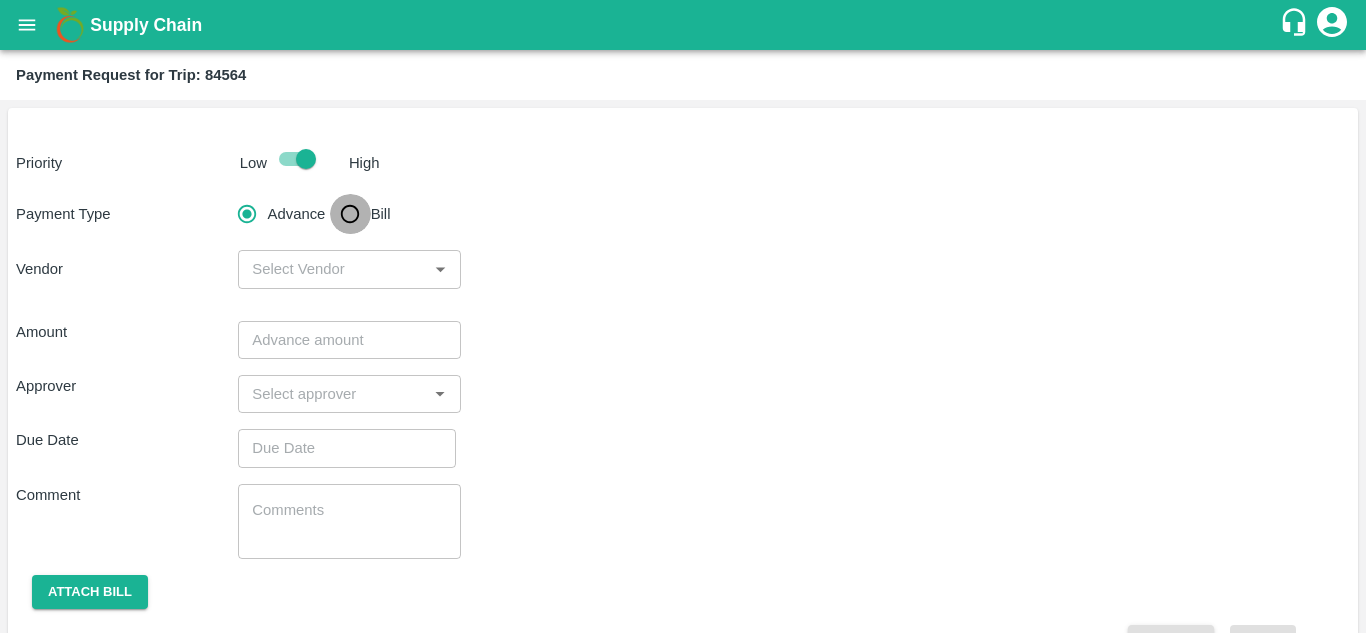 click on "Bill" at bounding box center (350, 214) 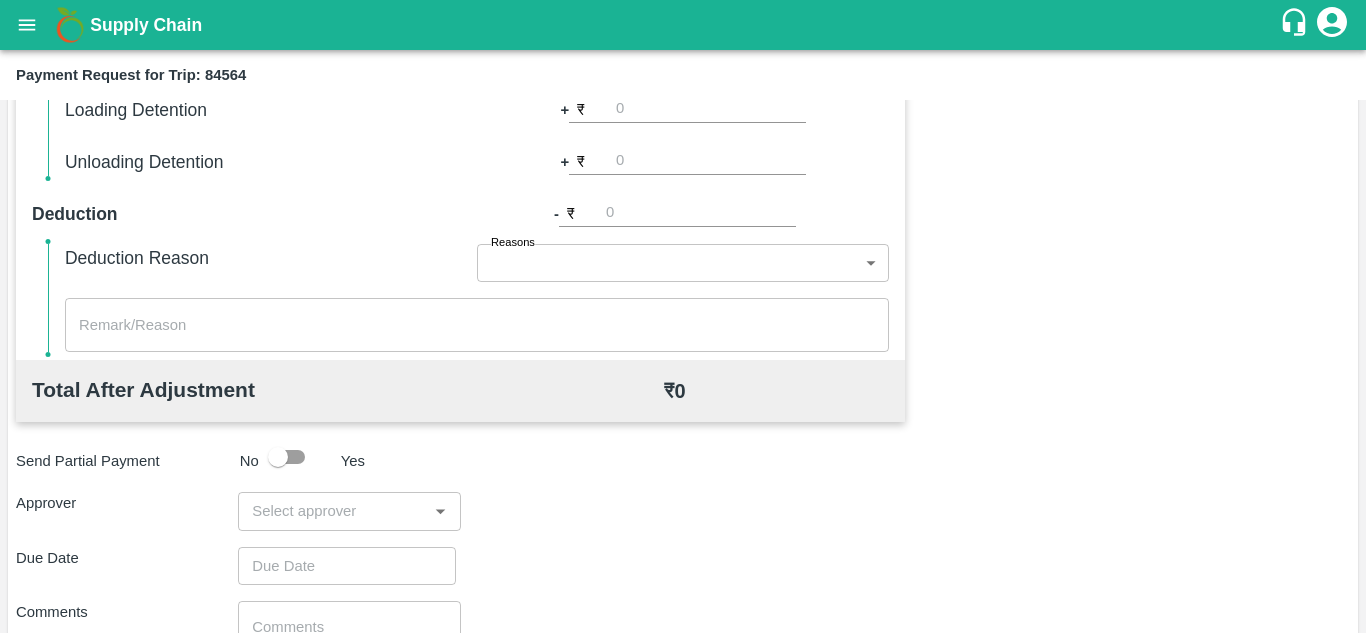 scroll, scrollTop: 910, scrollLeft: 0, axis: vertical 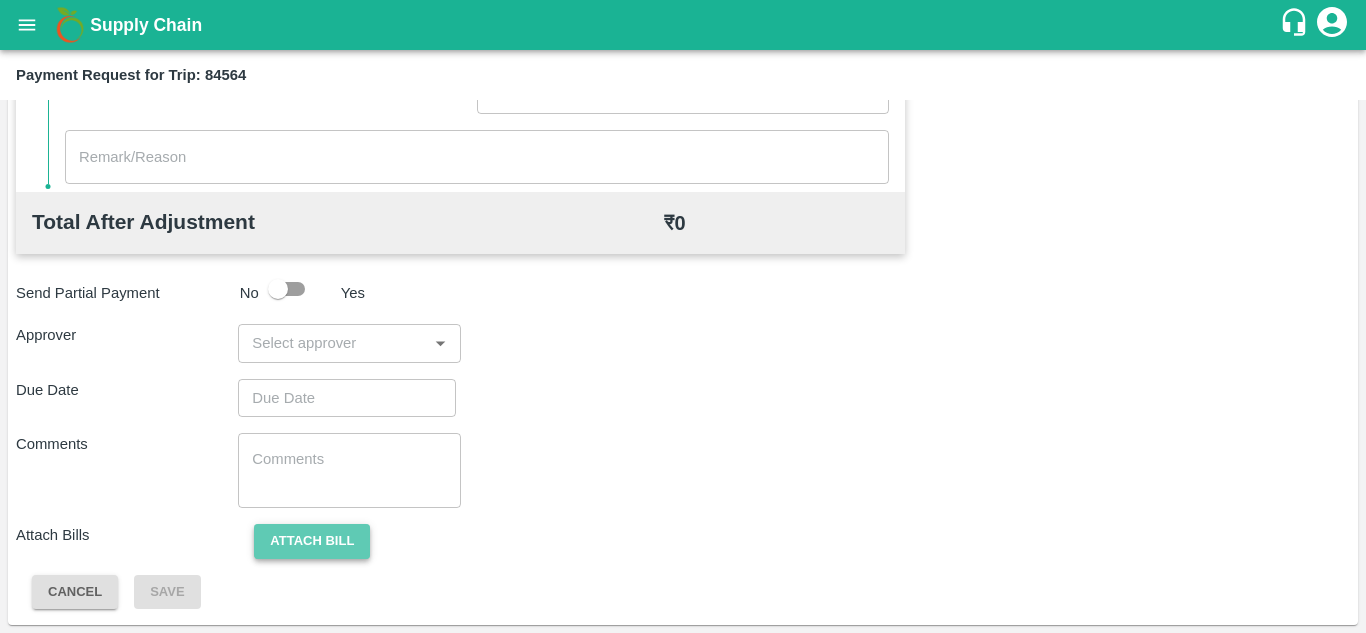 click on "Attach bill" at bounding box center [312, 541] 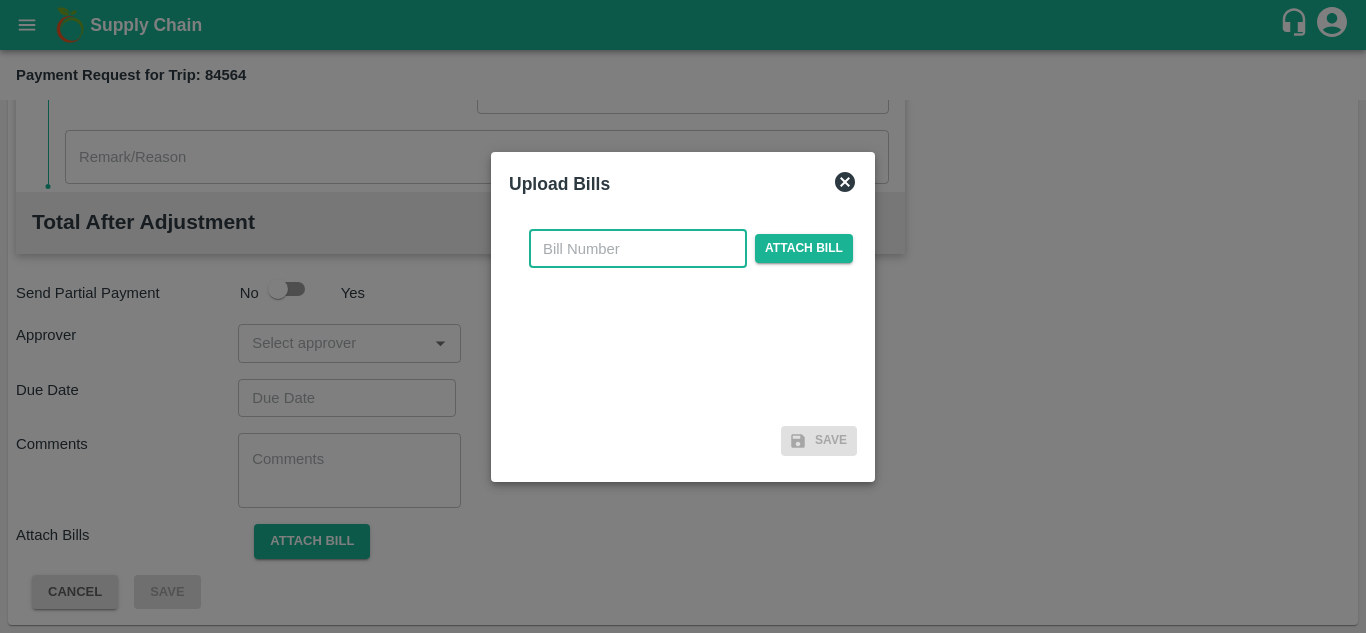 click at bounding box center (638, 249) 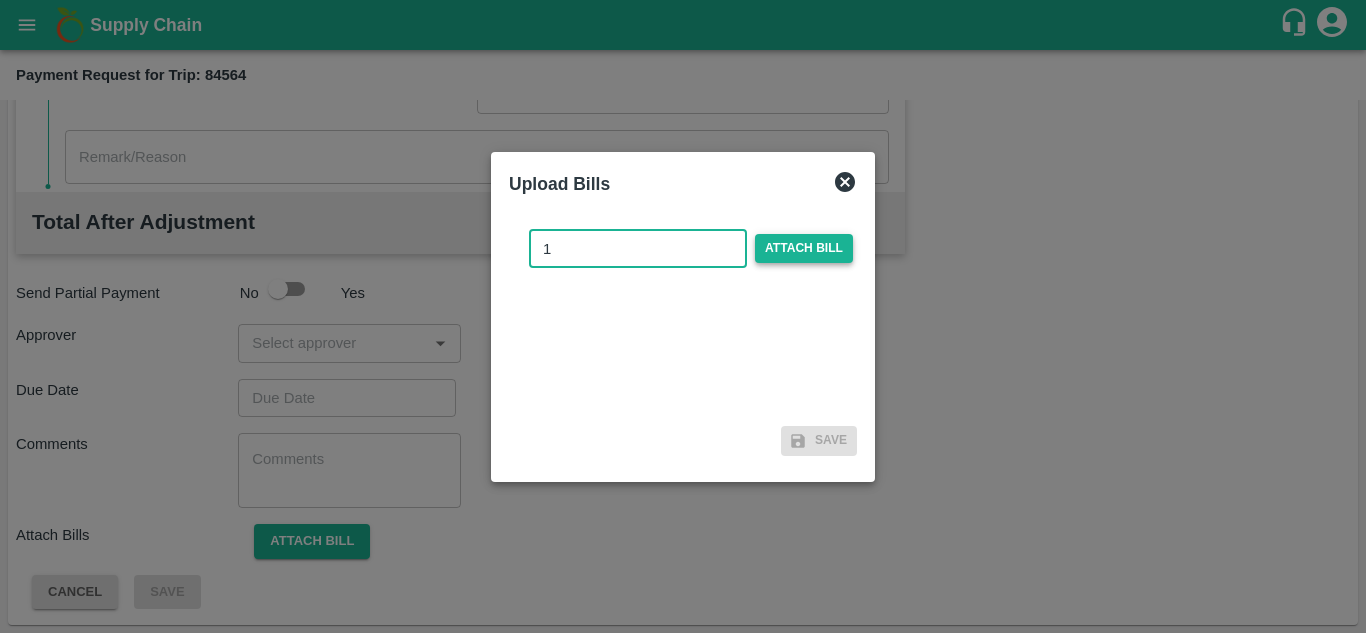type on "1" 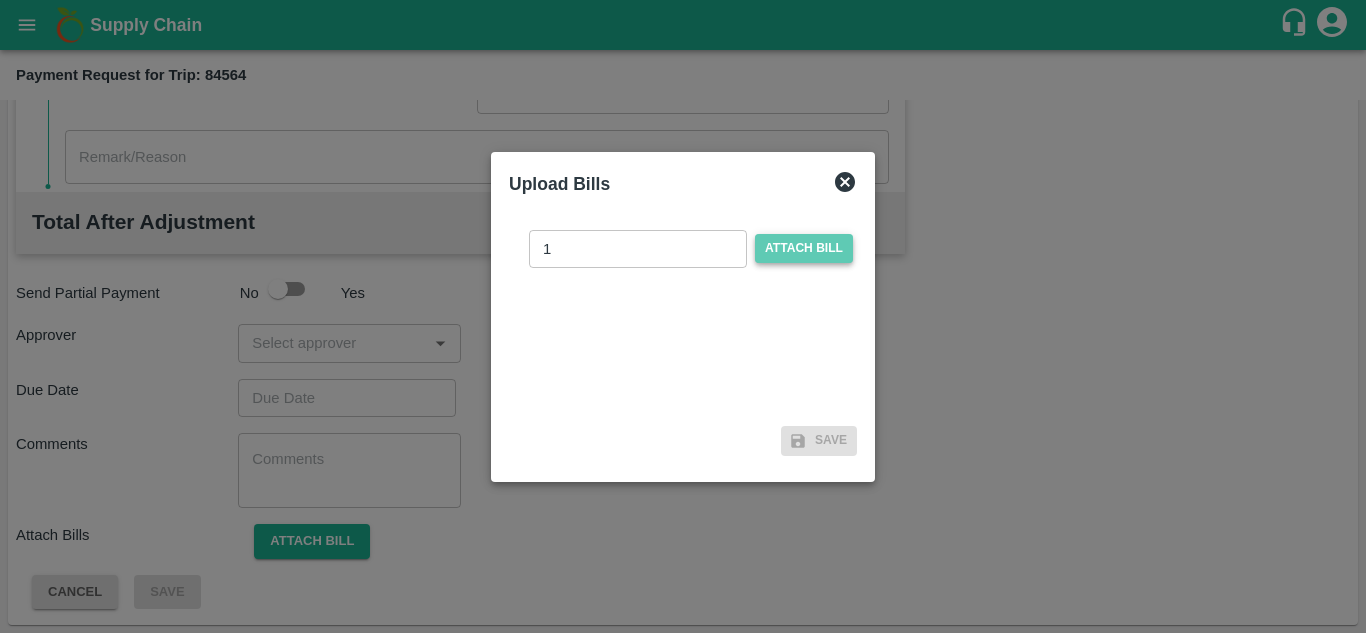 click on "Attach bill" at bounding box center (804, 248) 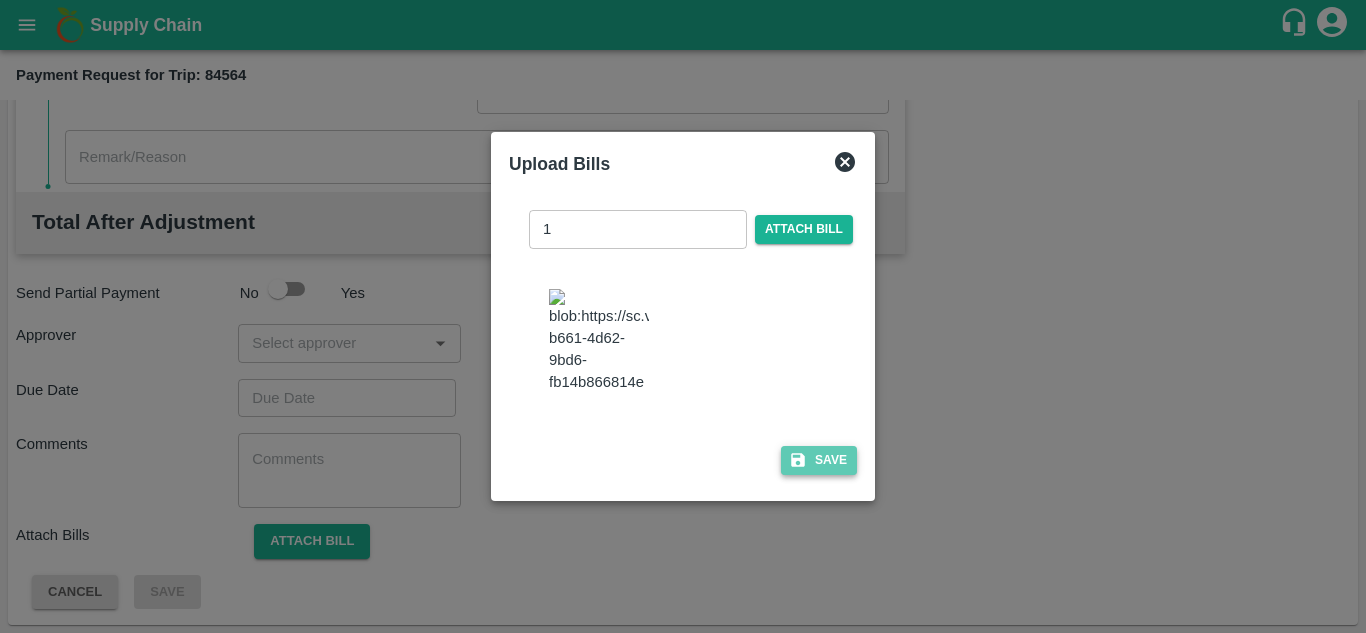 click on "Save" at bounding box center (819, 460) 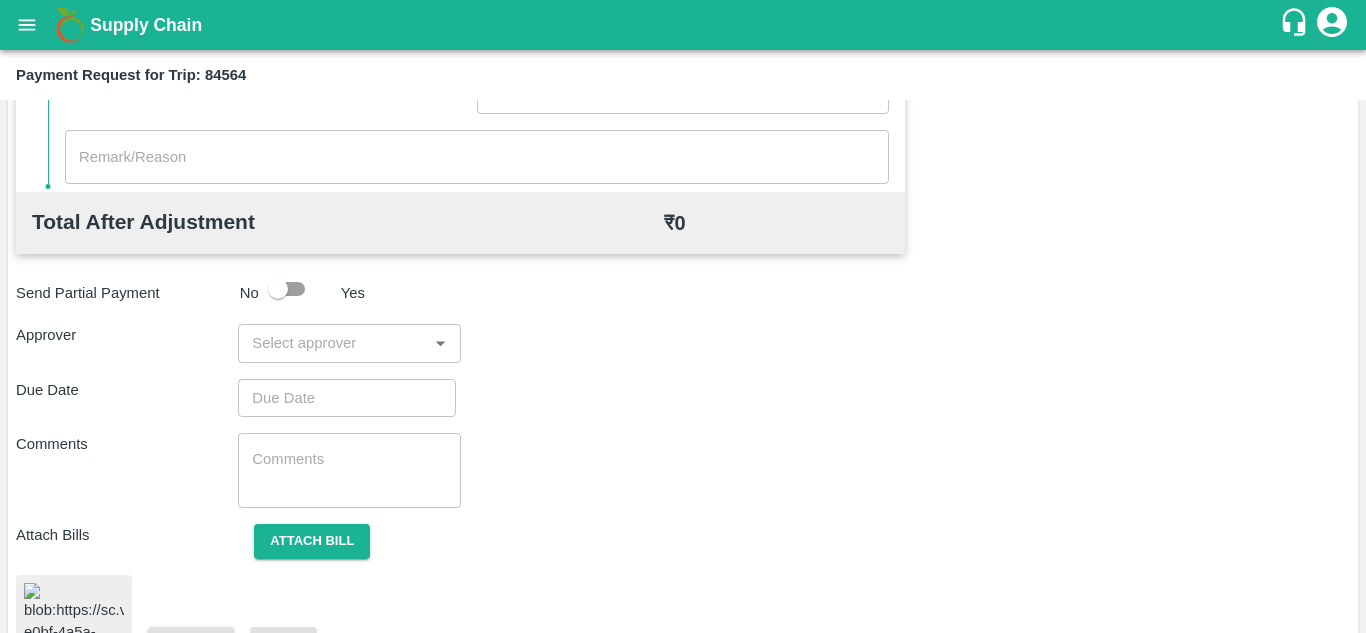 scroll, scrollTop: 1044, scrollLeft: 0, axis: vertical 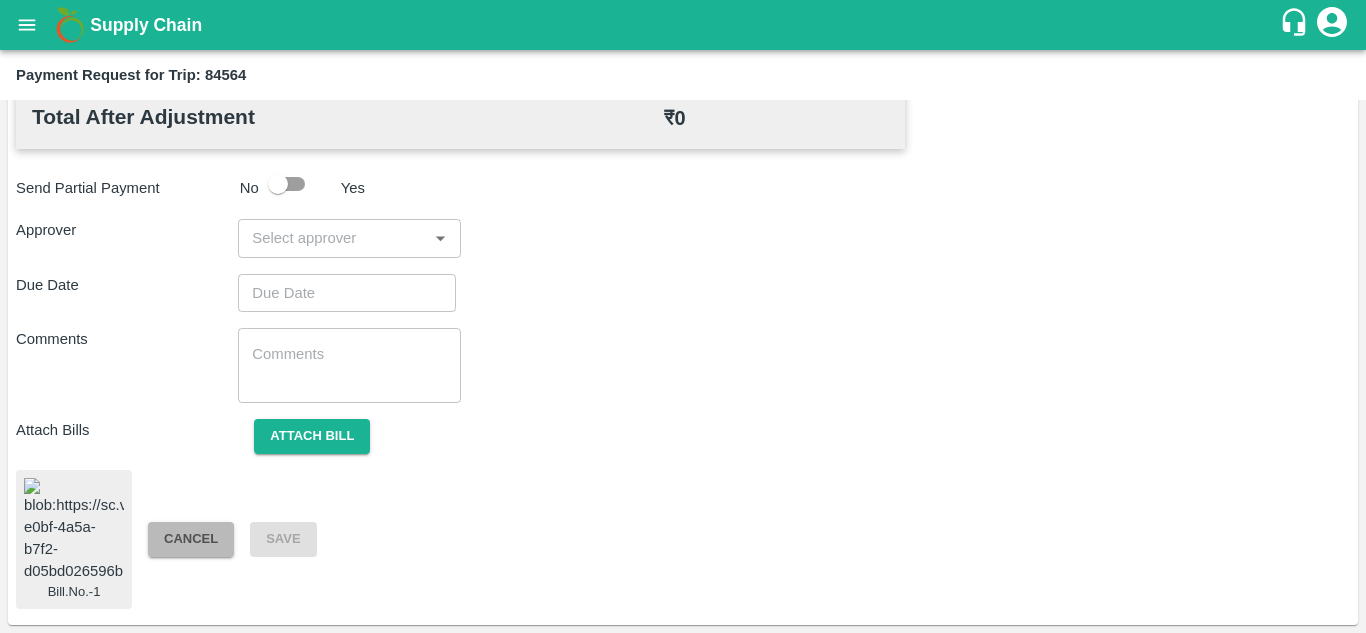click on "Cancel" at bounding box center [191, 539] 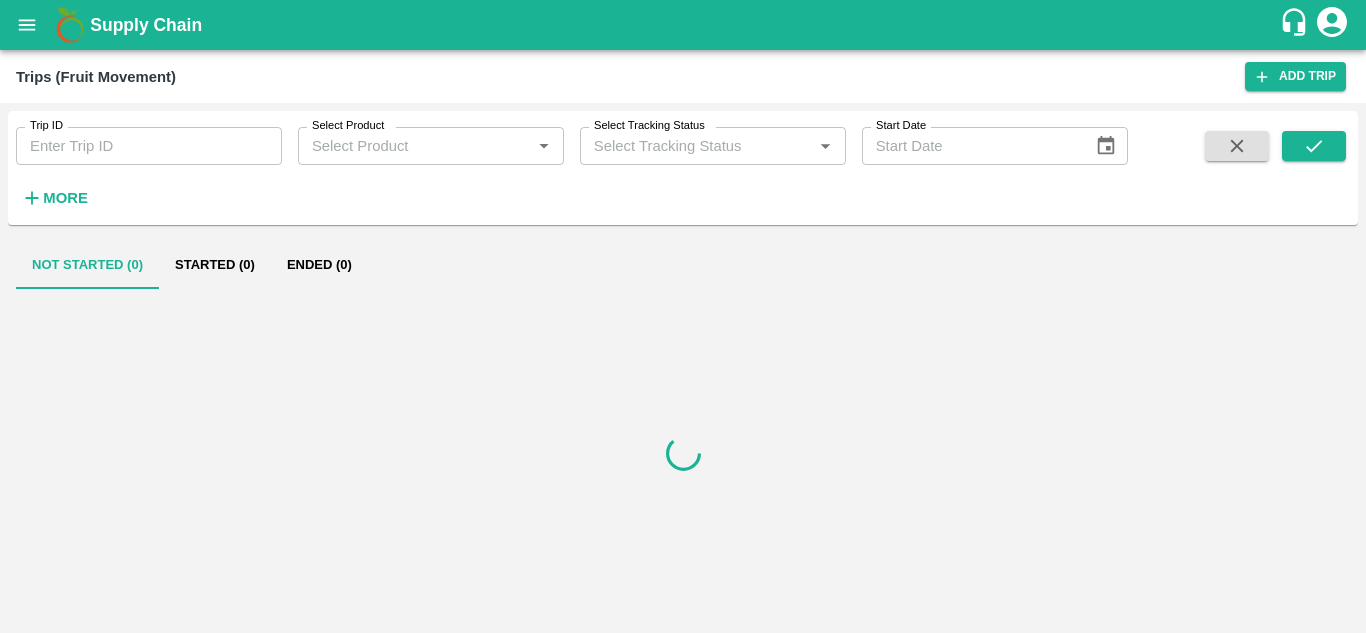 scroll, scrollTop: 0, scrollLeft: 0, axis: both 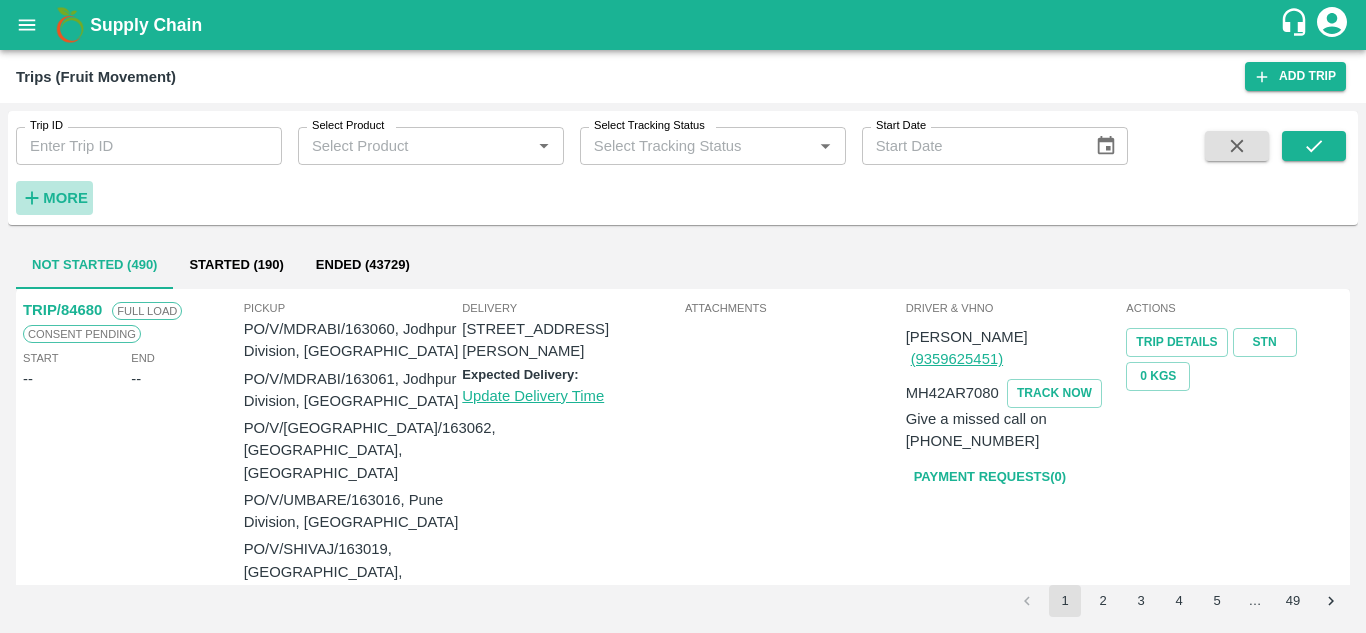 click on "More" at bounding box center (65, 198) 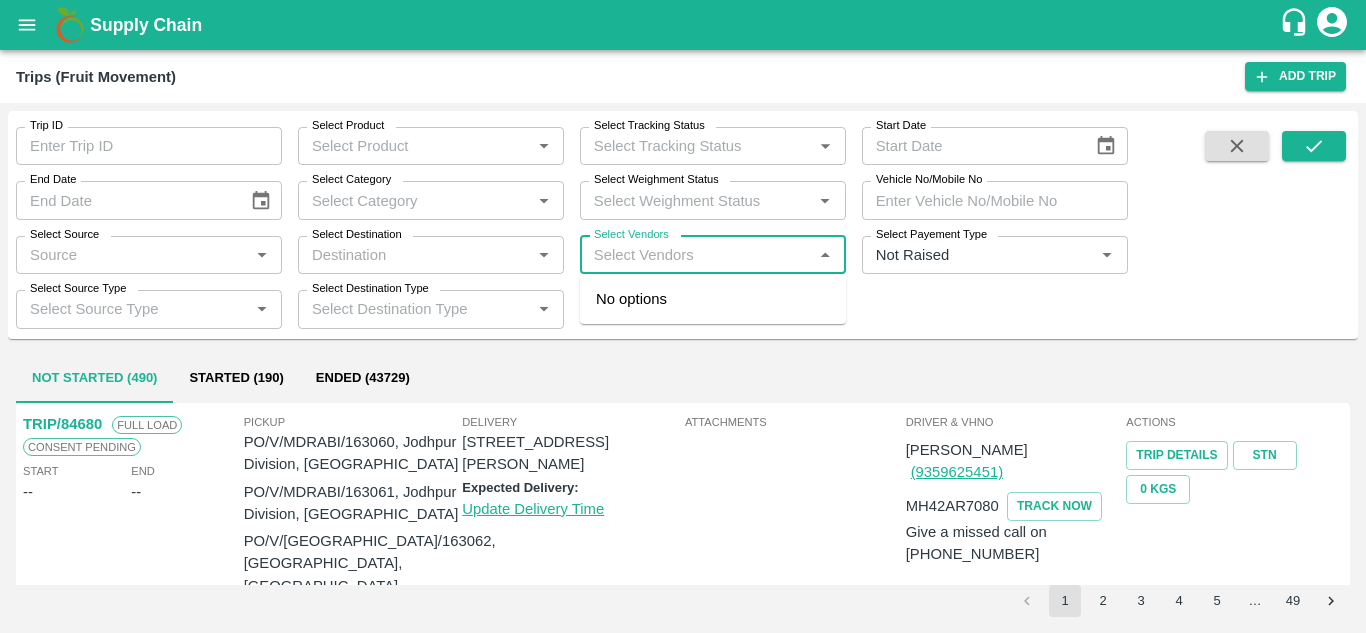 click on "Select Vendors" at bounding box center [696, 255] 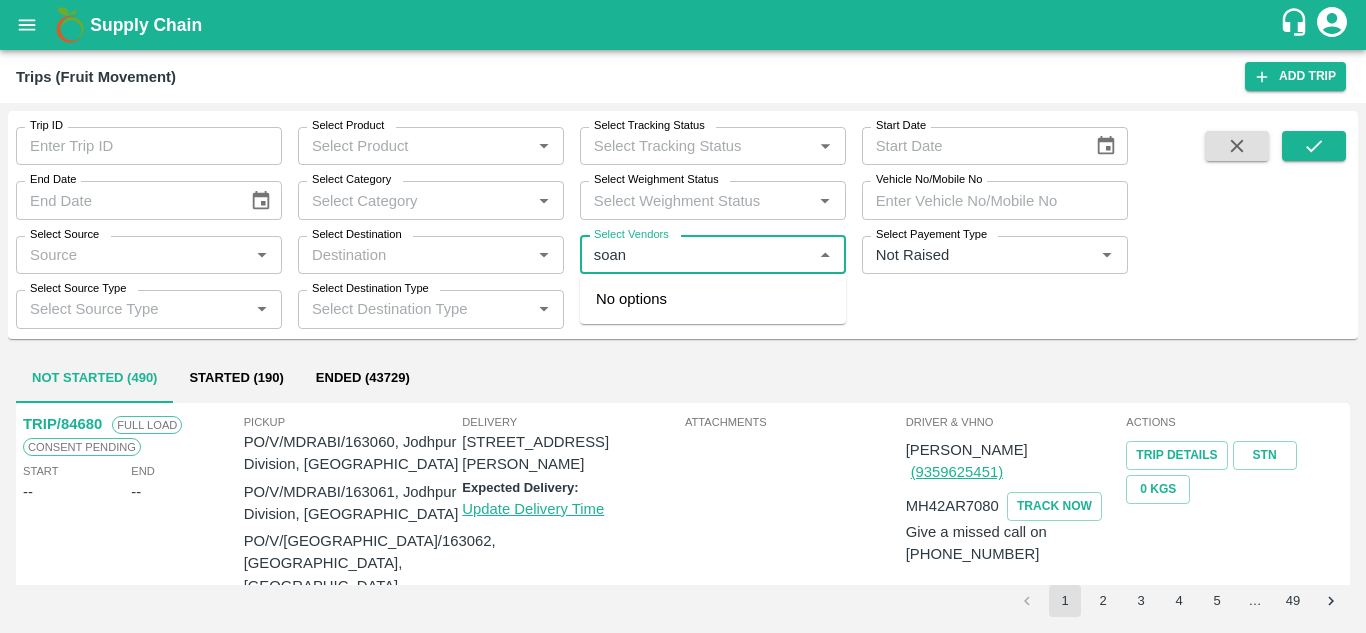 type on "soana" 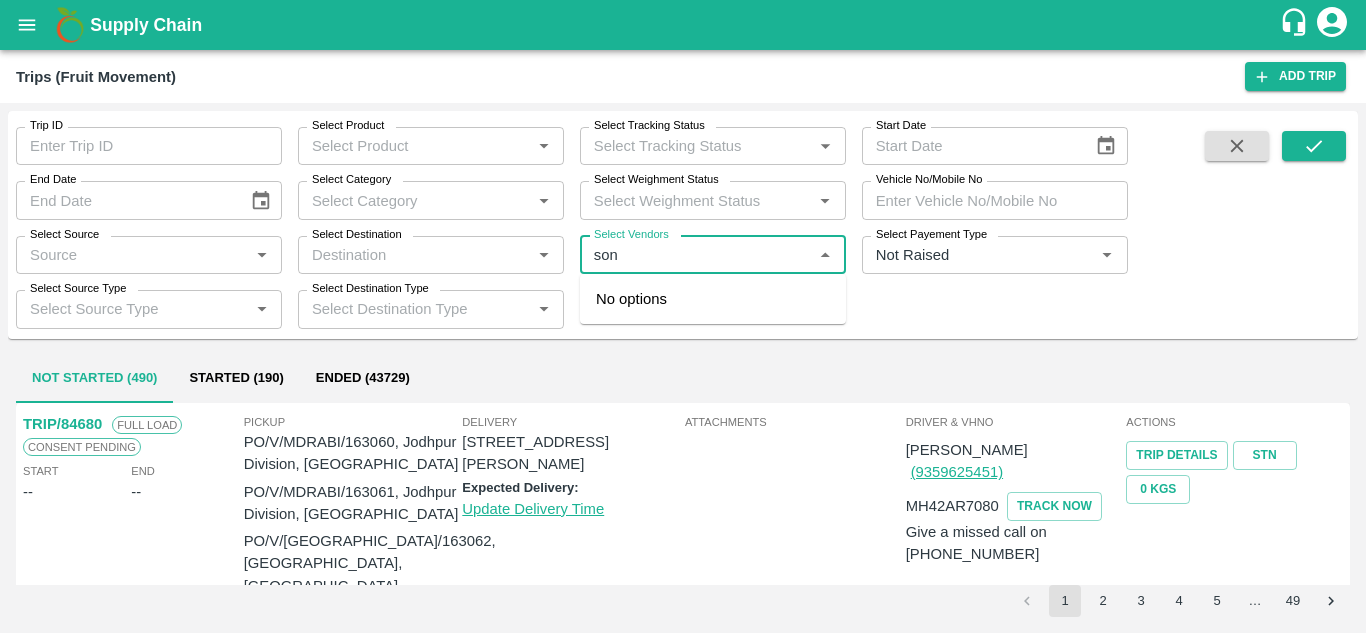 type on "sona" 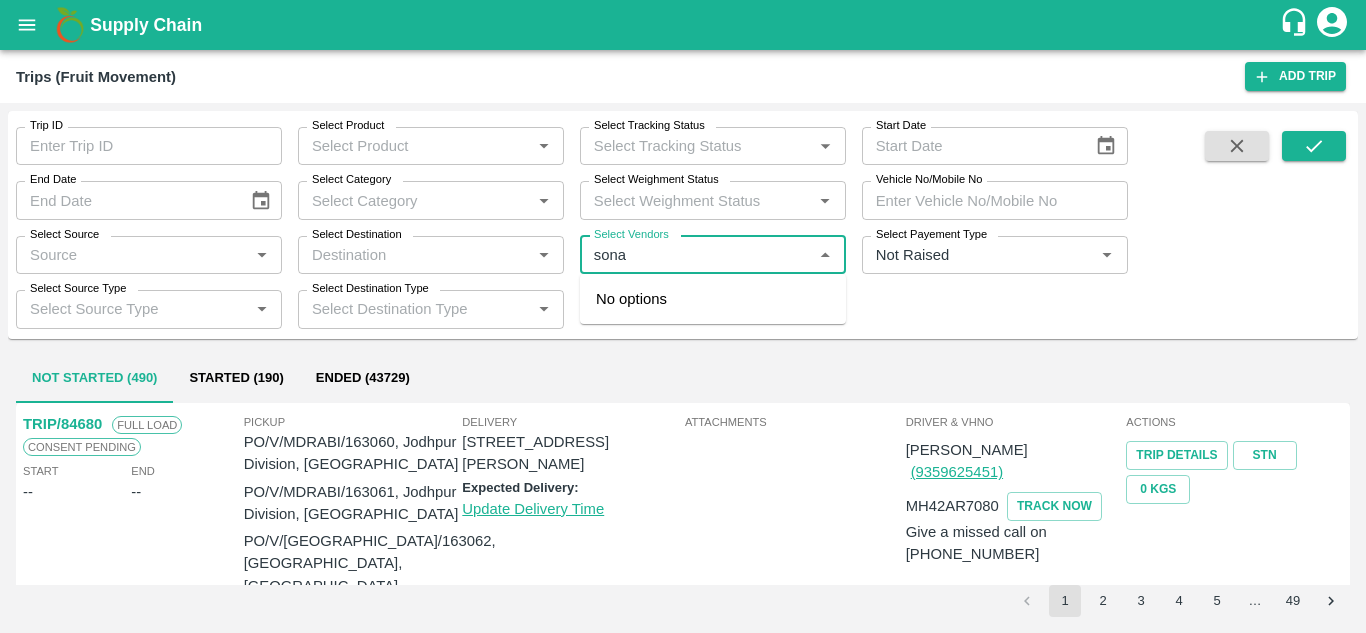 type 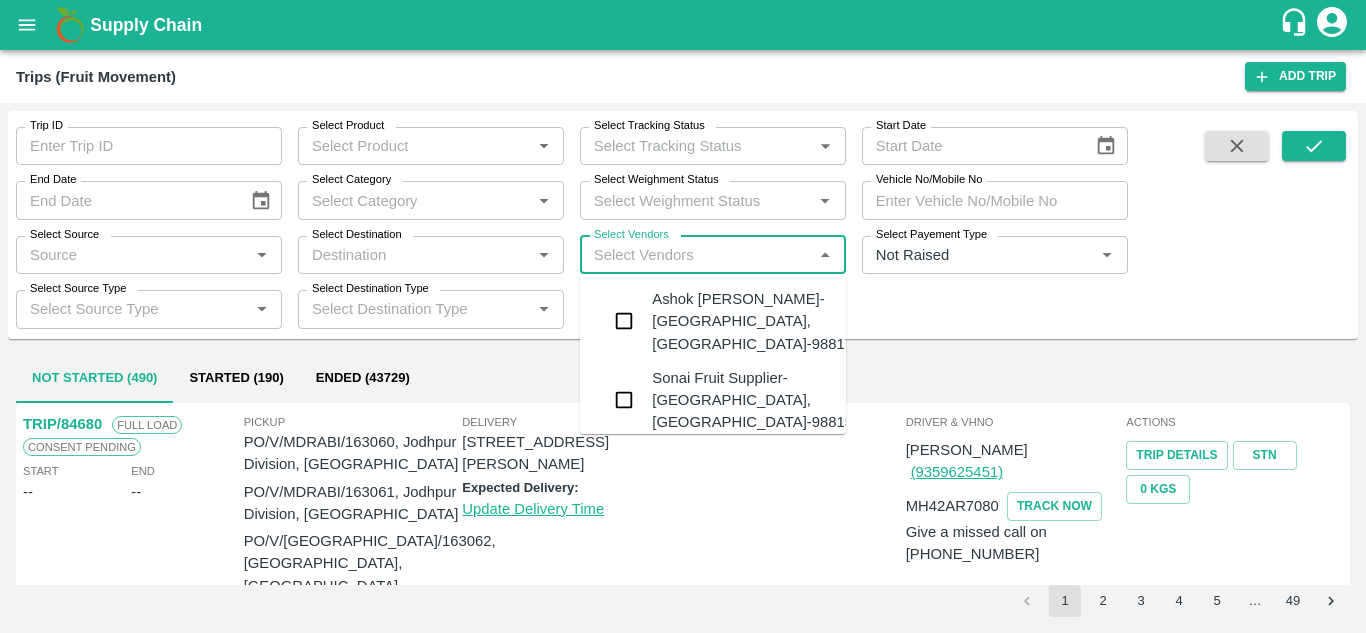 click on "Sonai Fruit Supplier-[GEOGRAPHIC_DATA], [GEOGRAPHIC_DATA]-9881584443" at bounding box center (773, 400) 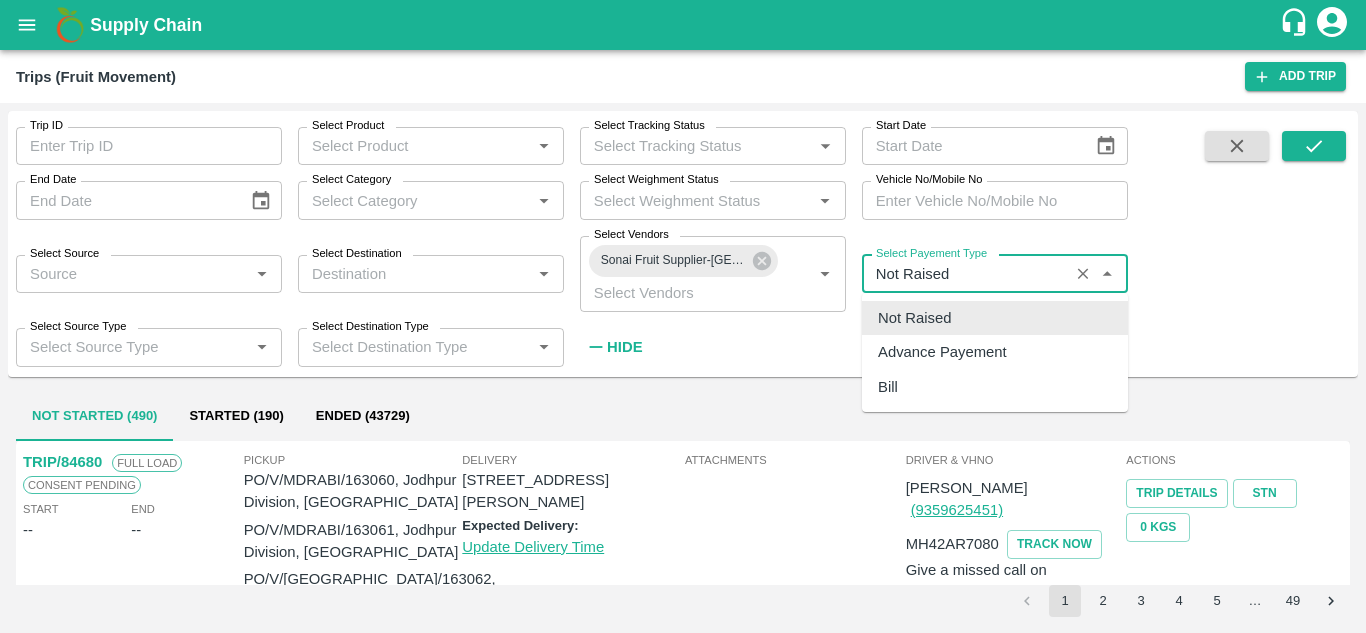 click on "Select Payement Type" at bounding box center (965, 274) 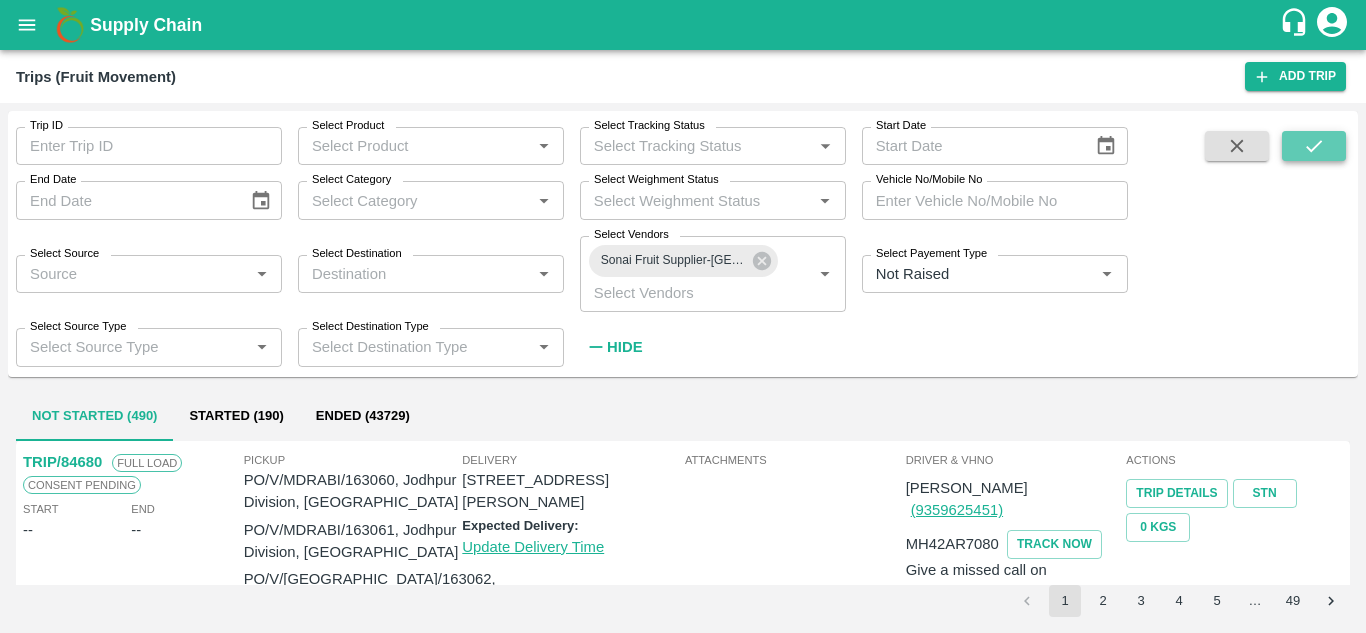 click 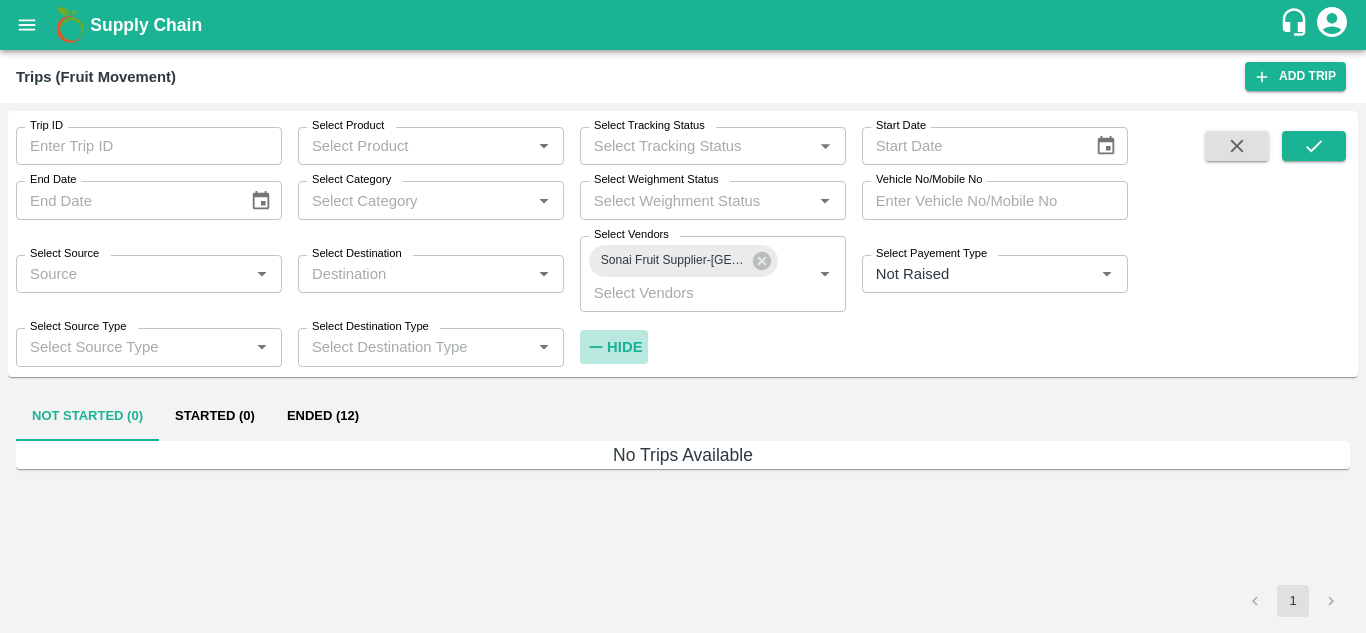 click on "Hide" at bounding box center [624, 347] 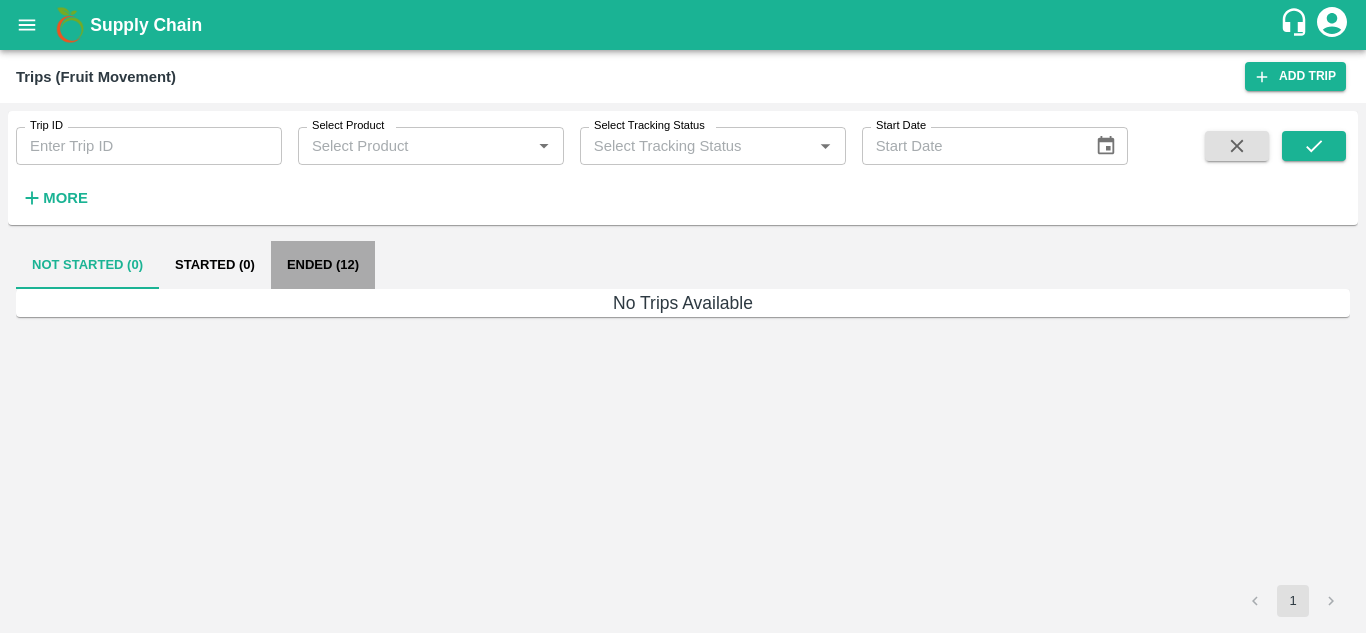 click on "Ended (12)" at bounding box center [323, 265] 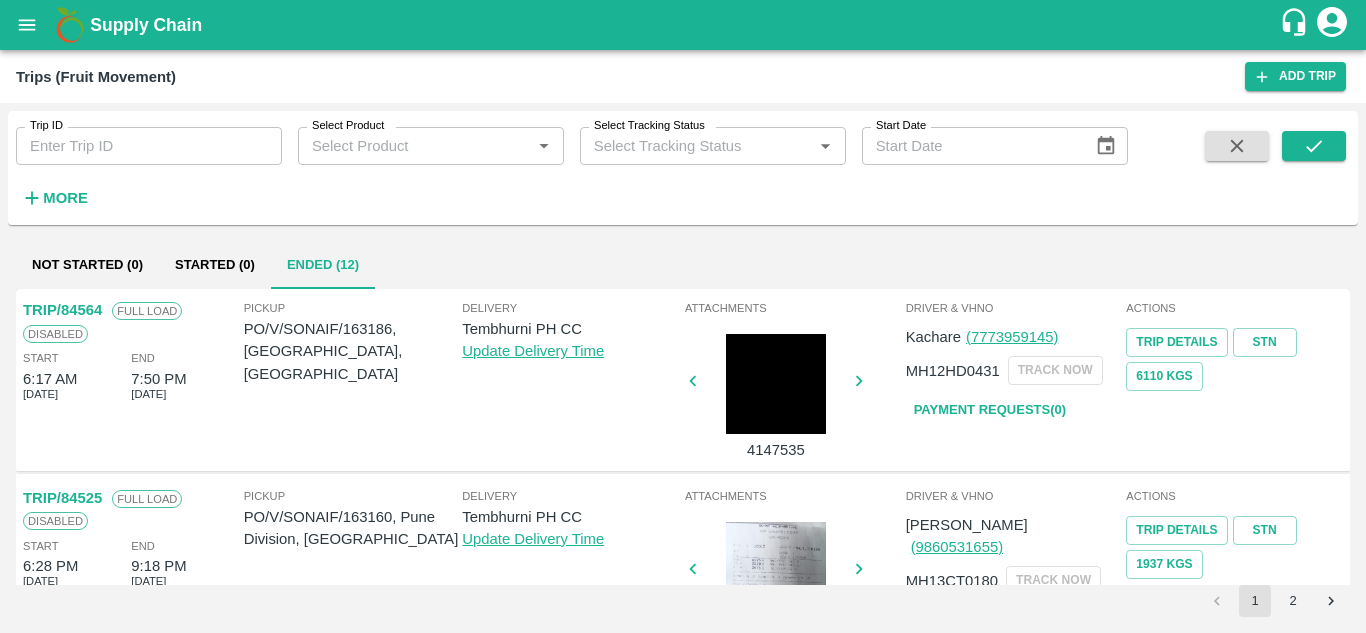 click on "TRIP/84564" at bounding box center [62, 310] 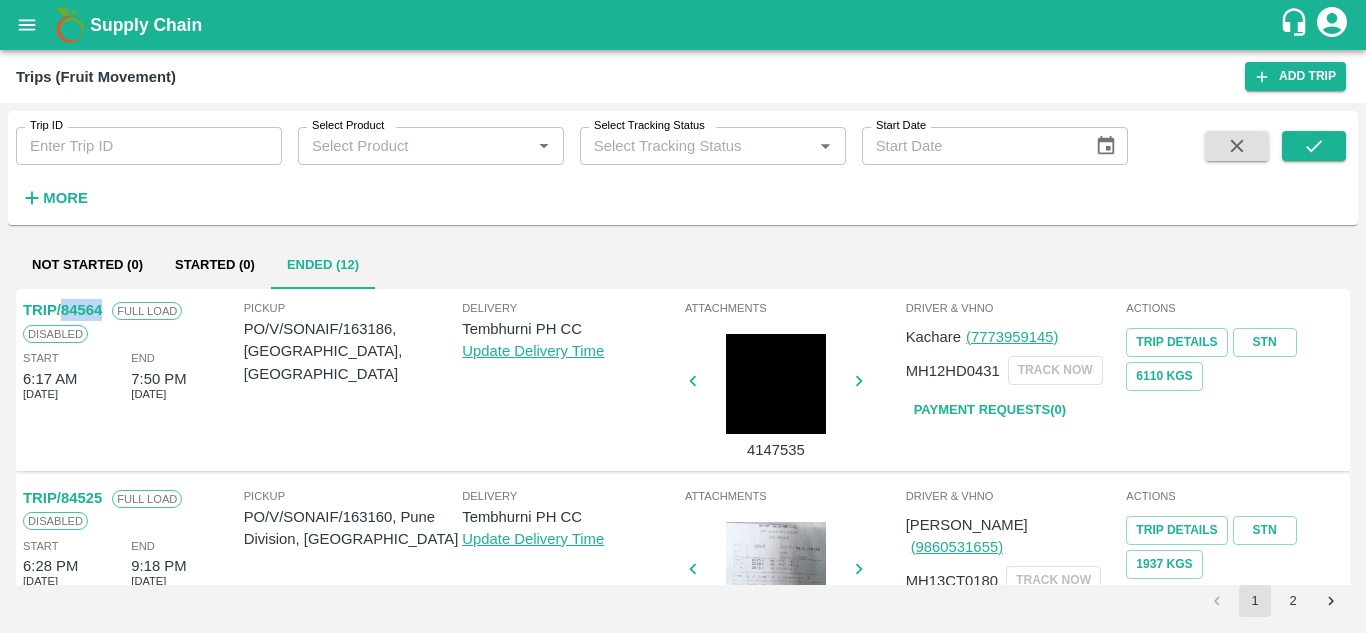 click on "TRIP/84564" at bounding box center [62, 310] 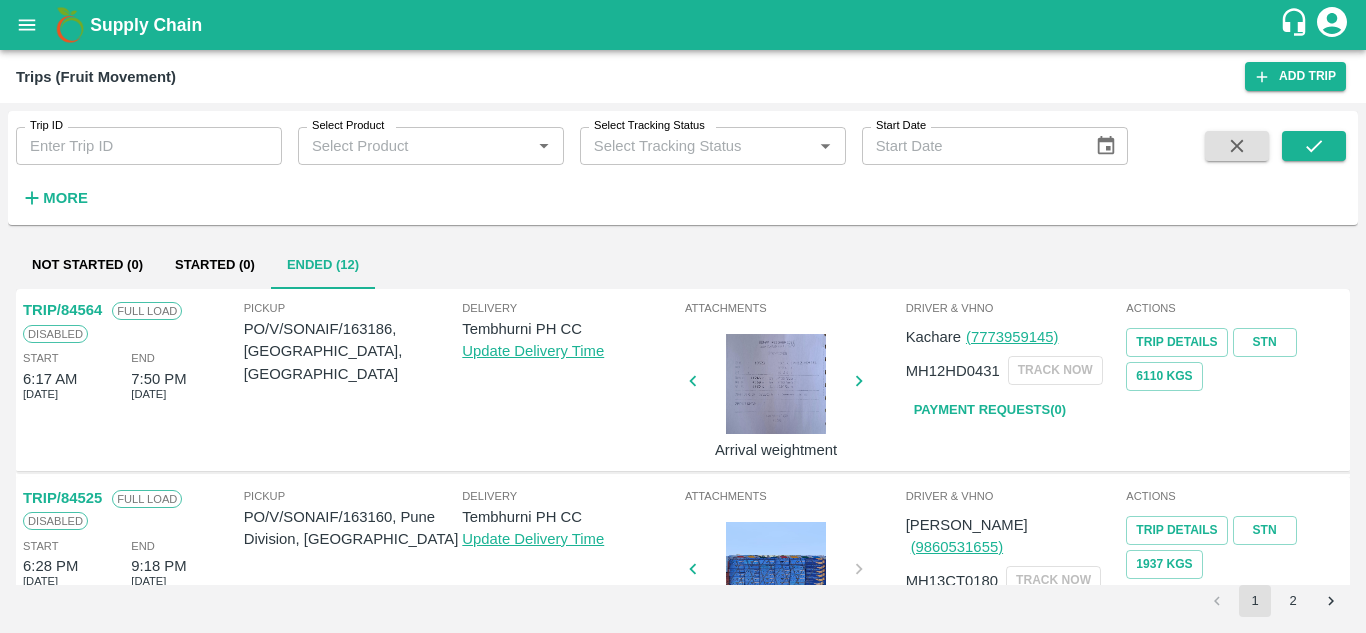 click on "Pickup PO/V/SONAIF/[GEOGRAPHIC_DATA], [GEOGRAPHIC_DATA], [GEOGRAPHIC_DATA]" at bounding box center [353, 377] 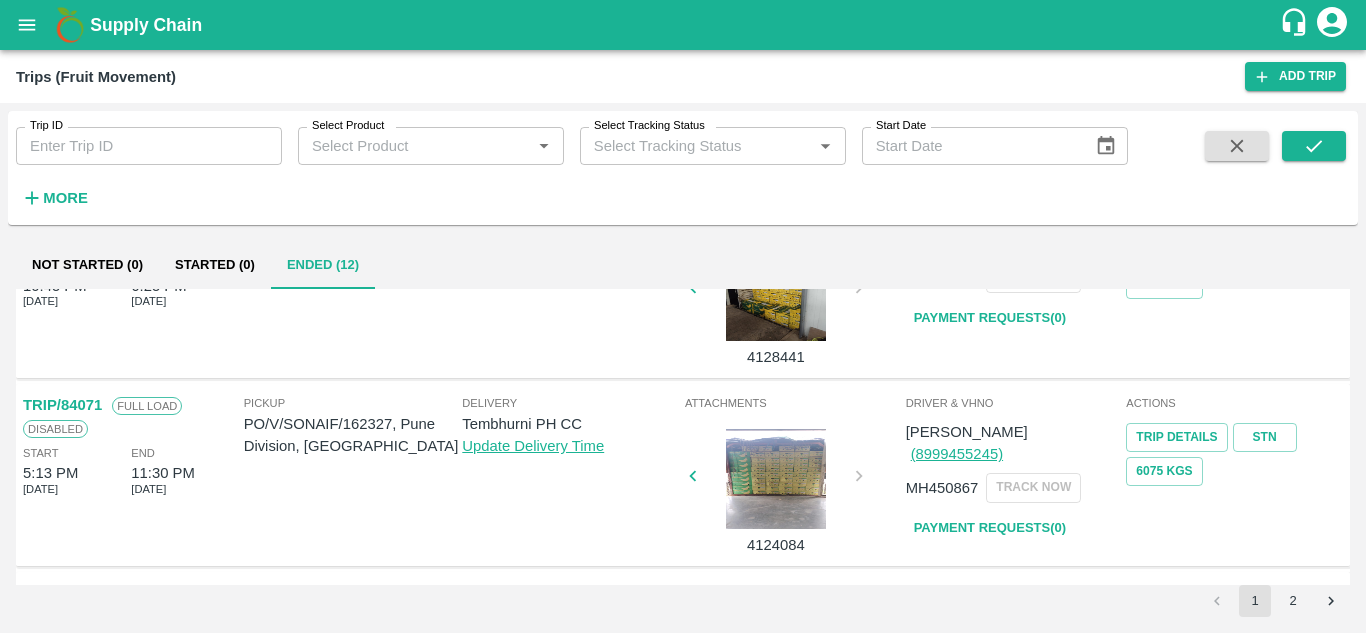 scroll, scrollTop: 1261, scrollLeft: 0, axis: vertical 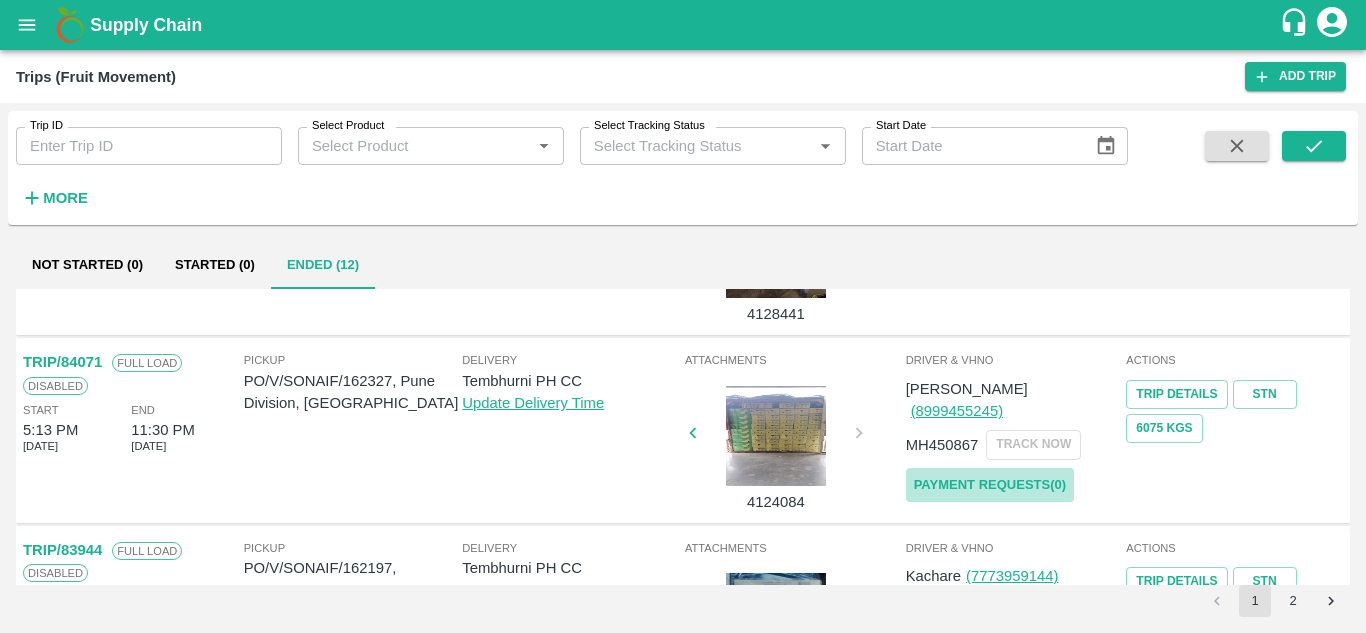 click on "Payment Requests( 0 )" at bounding box center [990, 485] 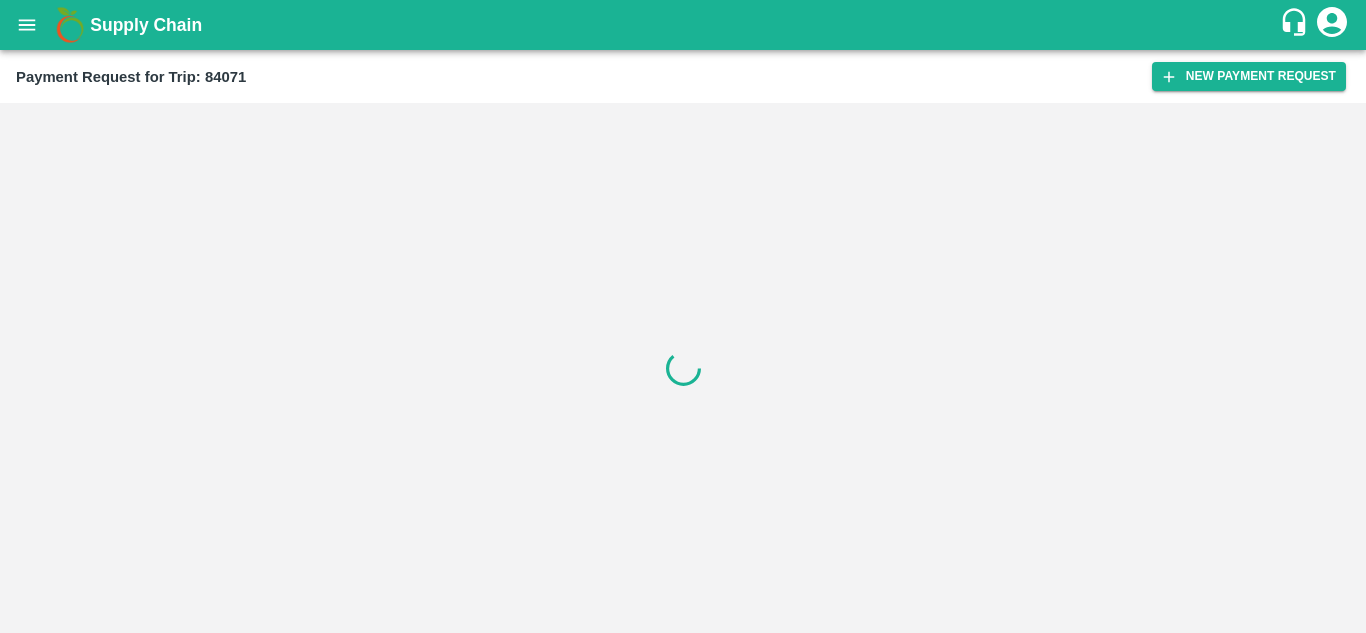 scroll, scrollTop: 0, scrollLeft: 0, axis: both 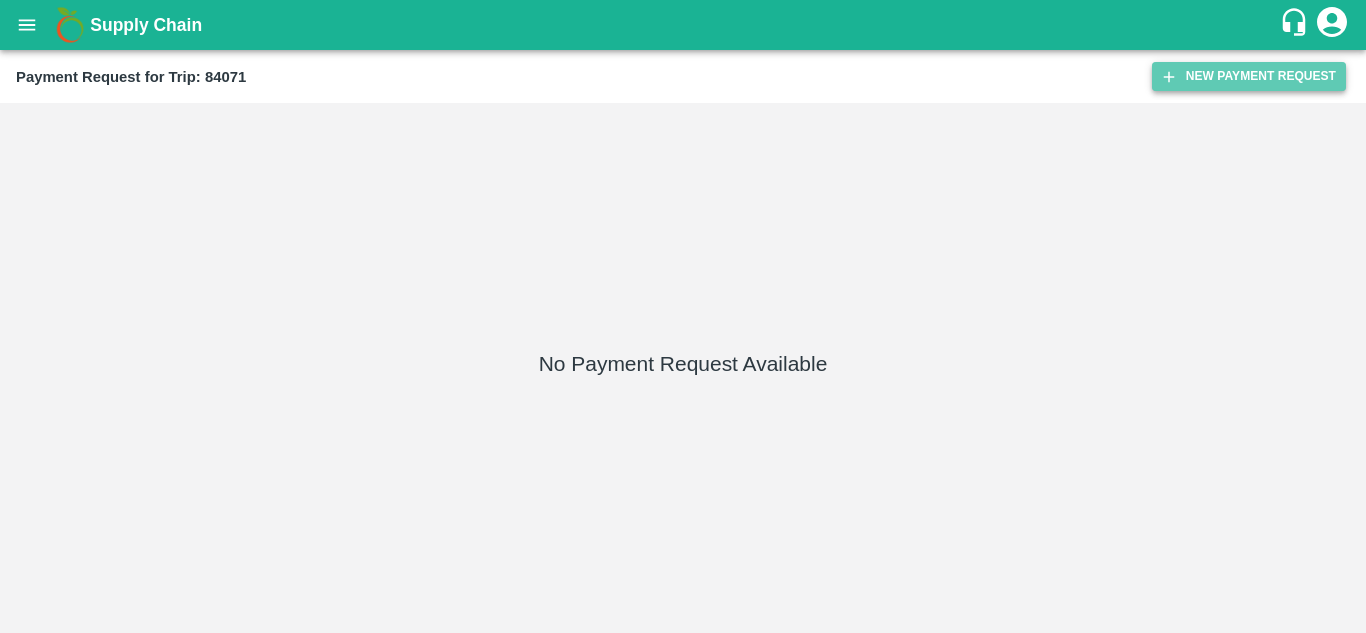 click on "New Payment Request" at bounding box center (1249, 76) 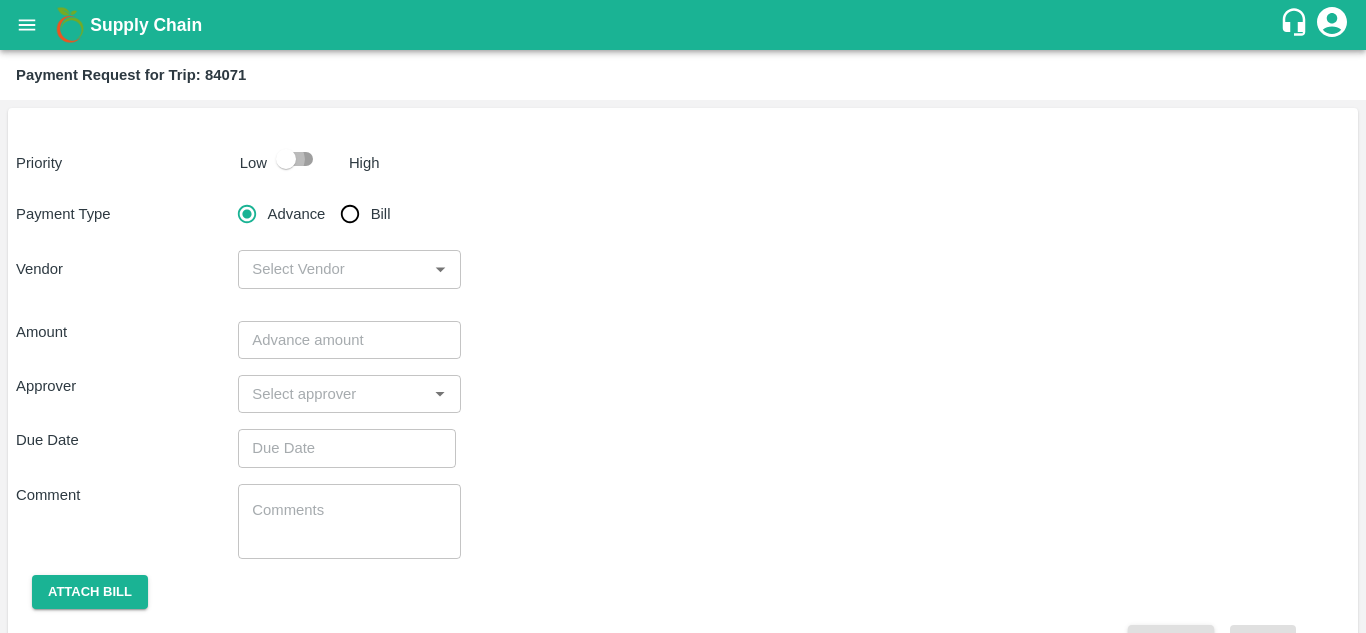 click at bounding box center [286, 159] 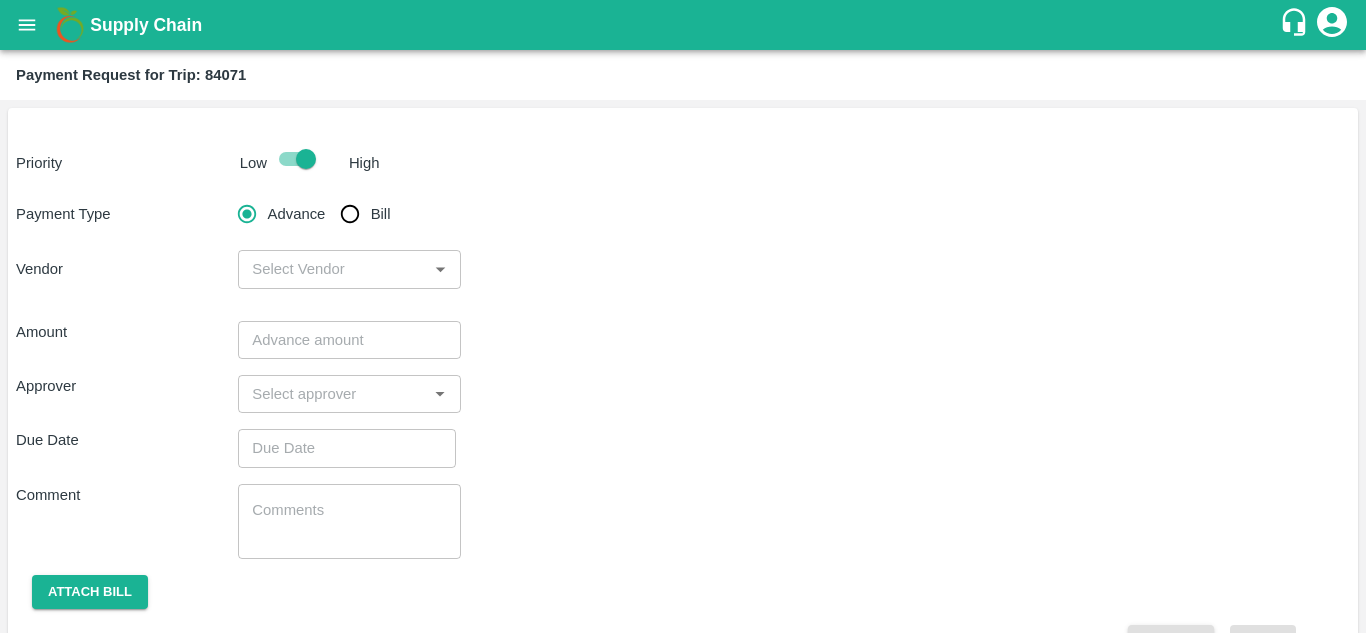 click on "Bill" at bounding box center (350, 214) 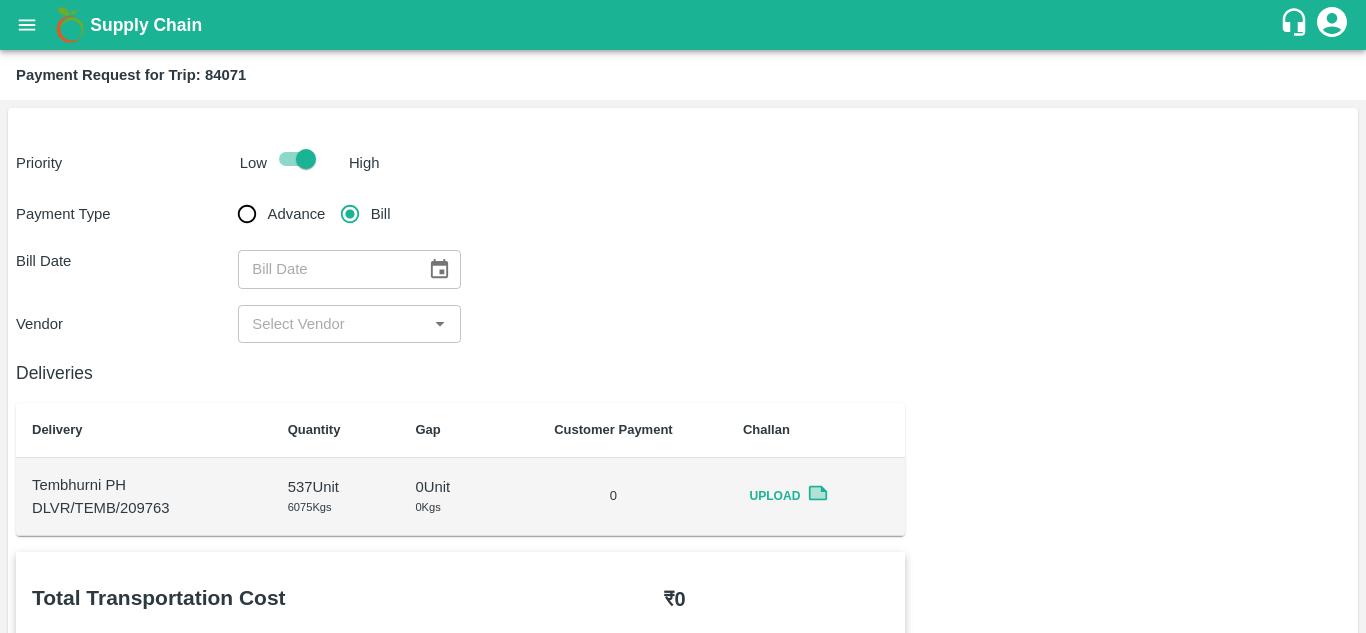 click 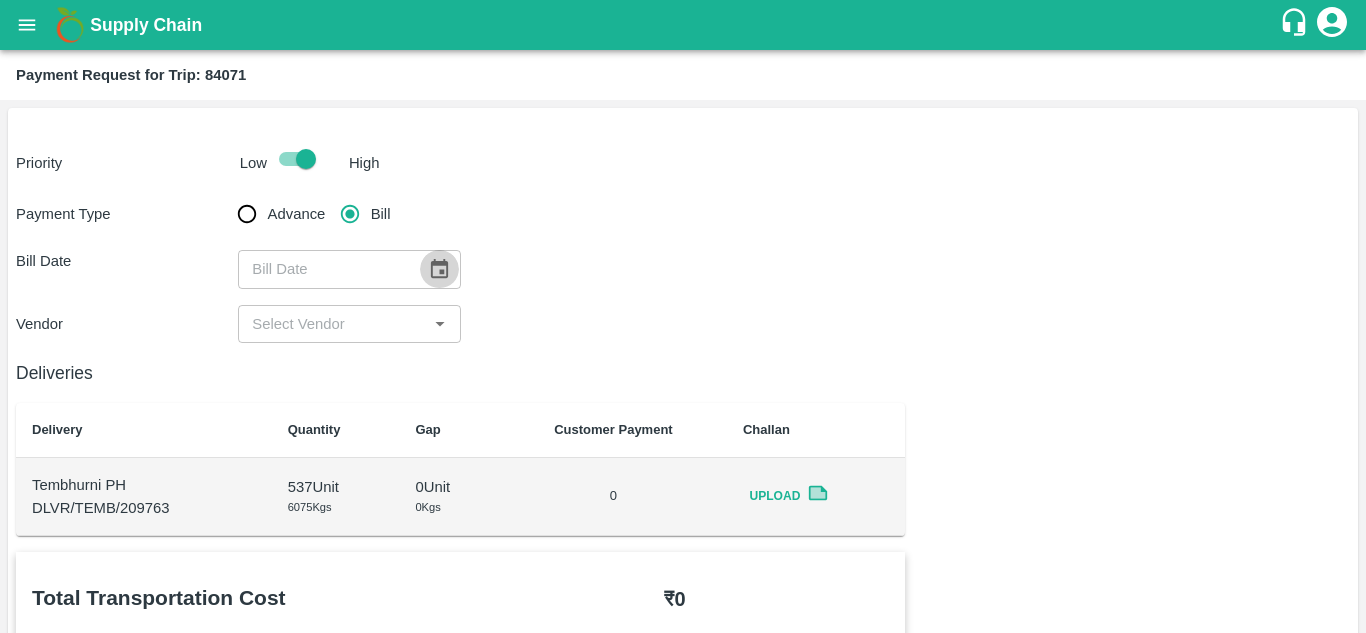 click at bounding box center [439, 269] 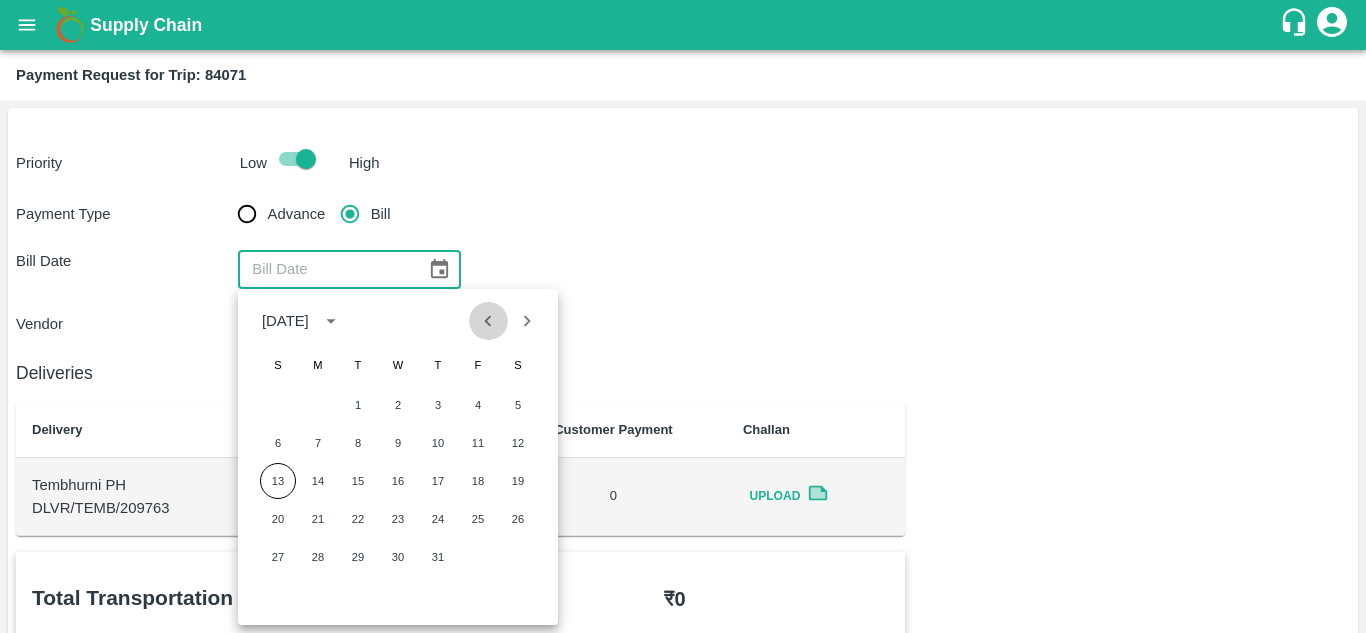 click 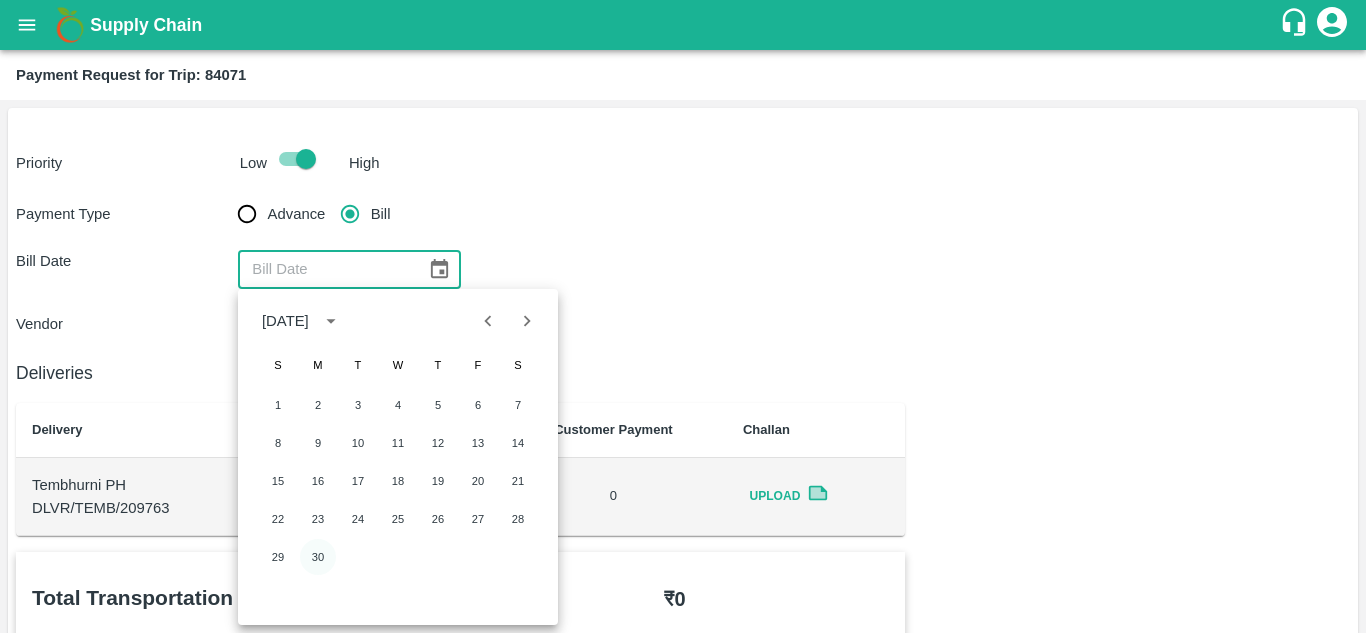 click on "29 30" at bounding box center (398, 557) 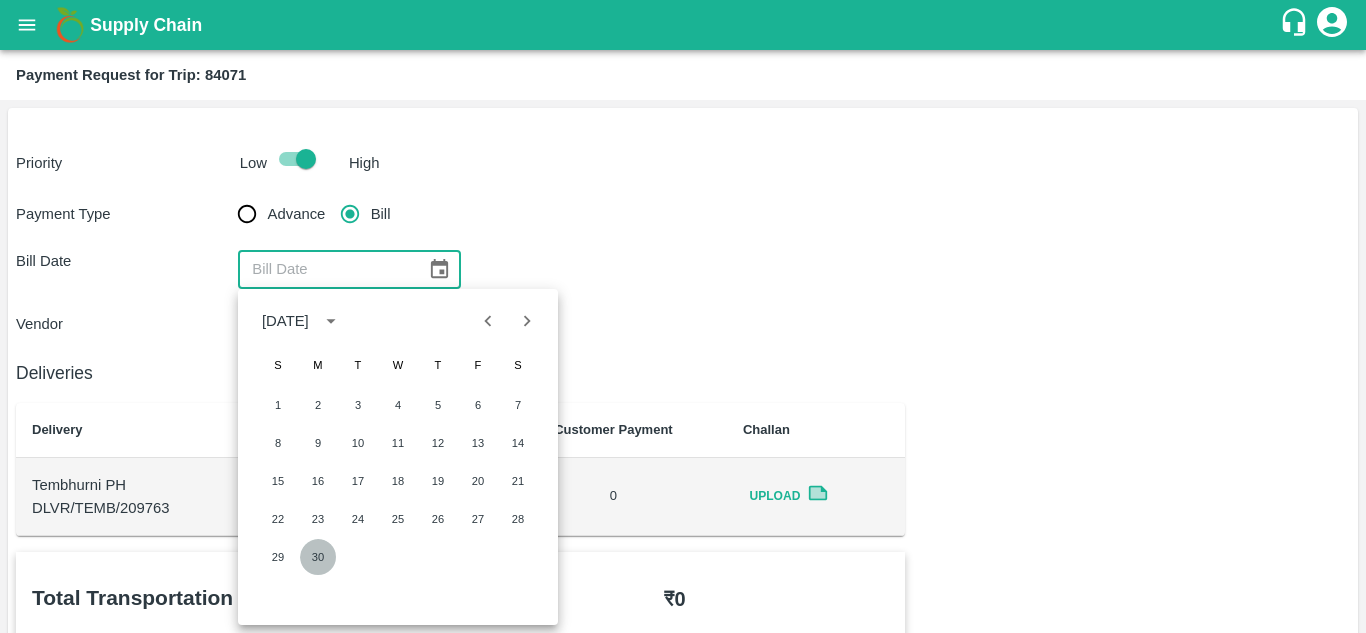 click on "30" at bounding box center (318, 557) 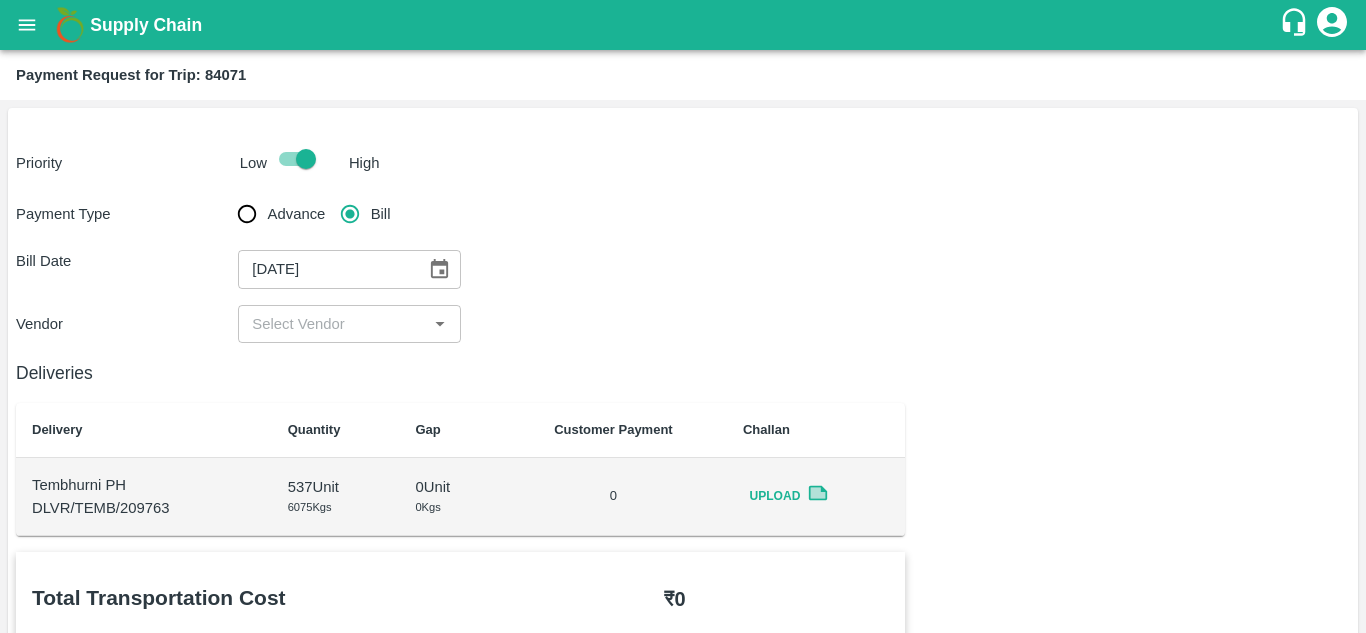 click on "​" at bounding box center (349, 324) 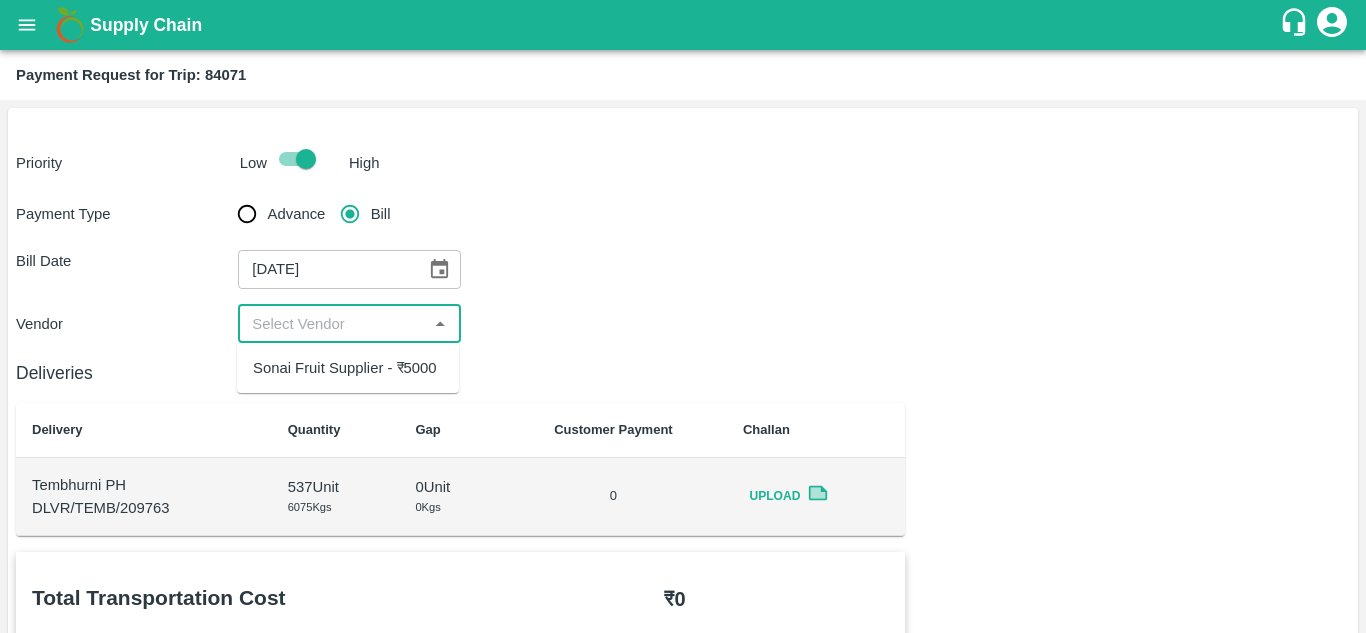 click on "Sonai Fruit Supplier - ₹5000" at bounding box center (348, 368) 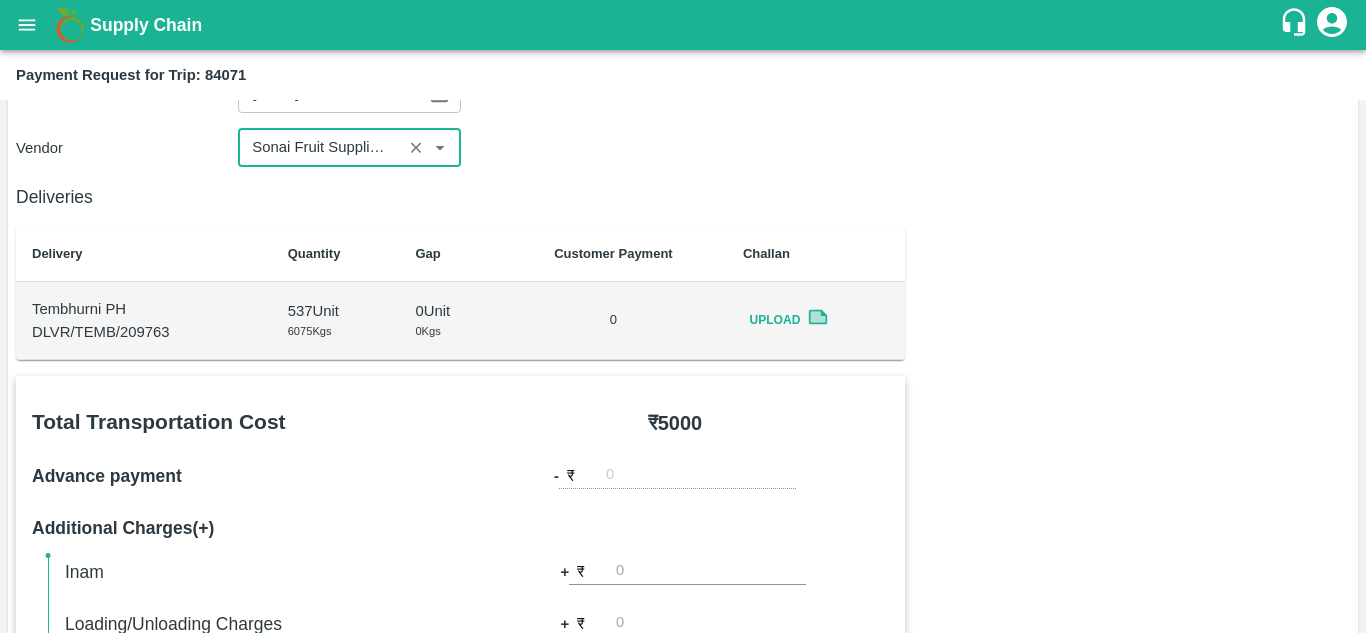 scroll, scrollTop: 177, scrollLeft: 0, axis: vertical 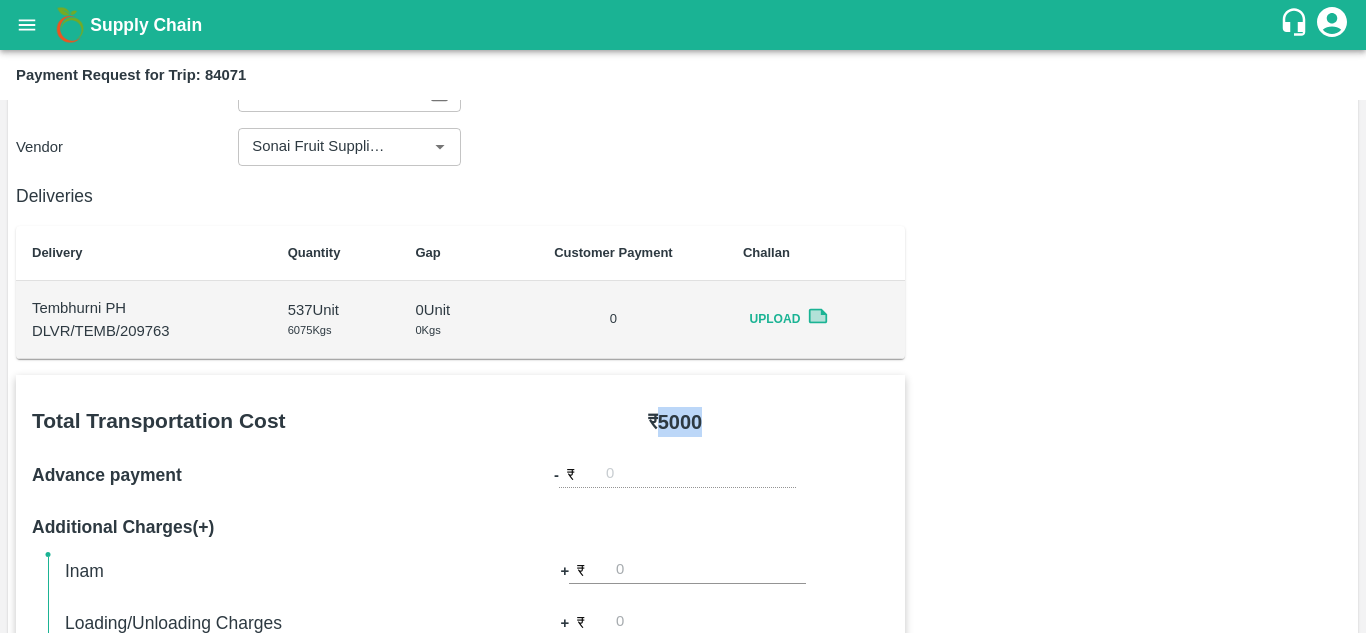 drag, startPoint x: 707, startPoint y: 419, endPoint x: 636, endPoint y: 415, distance: 71.11259 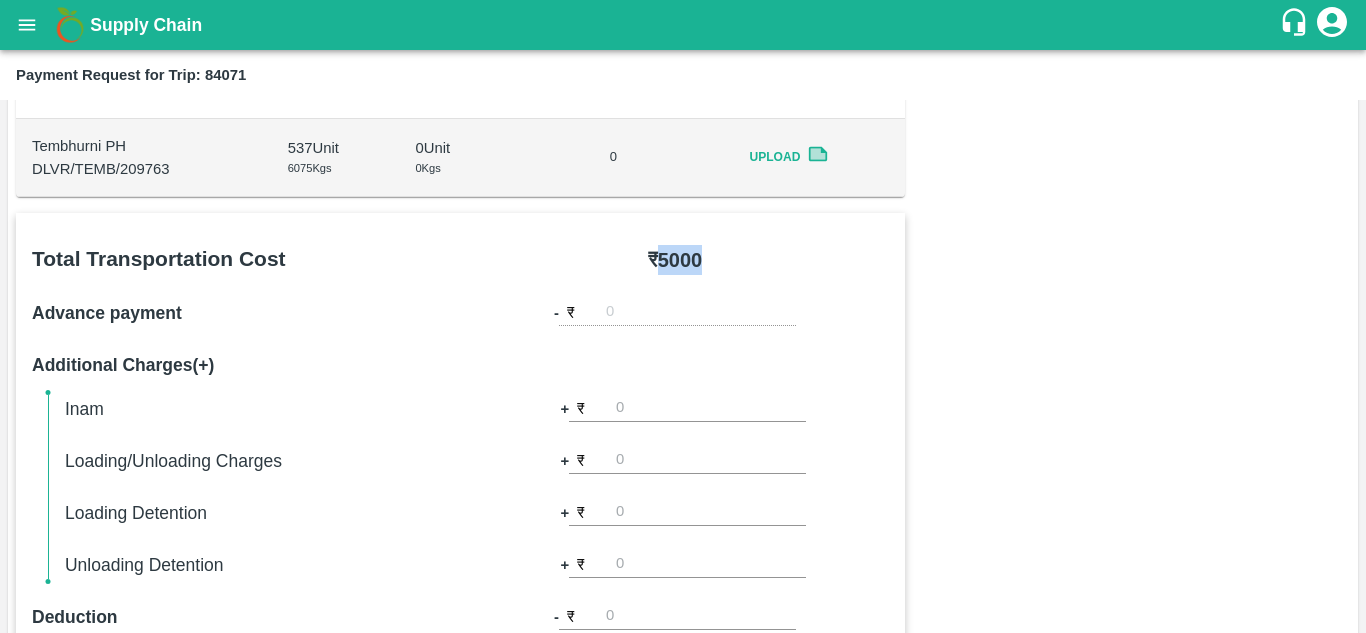scroll, scrollTop: 910, scrollLeft: 0, axis: vertical 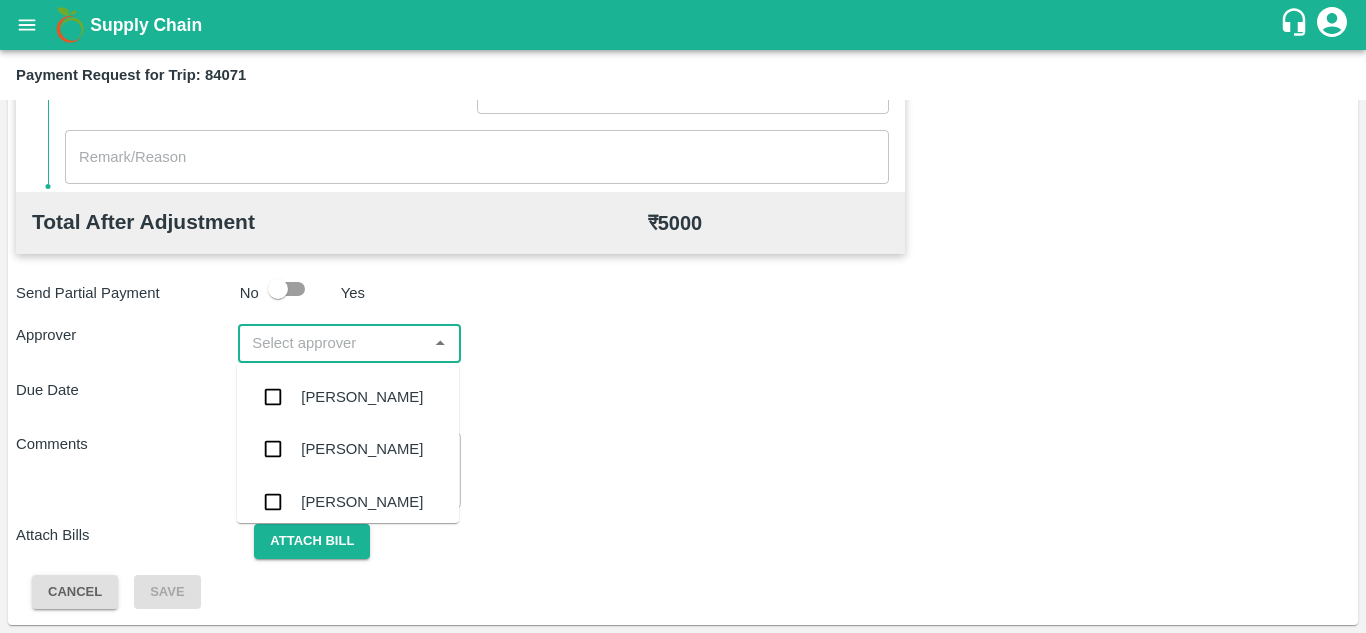 click at bounding box center [332, 343] 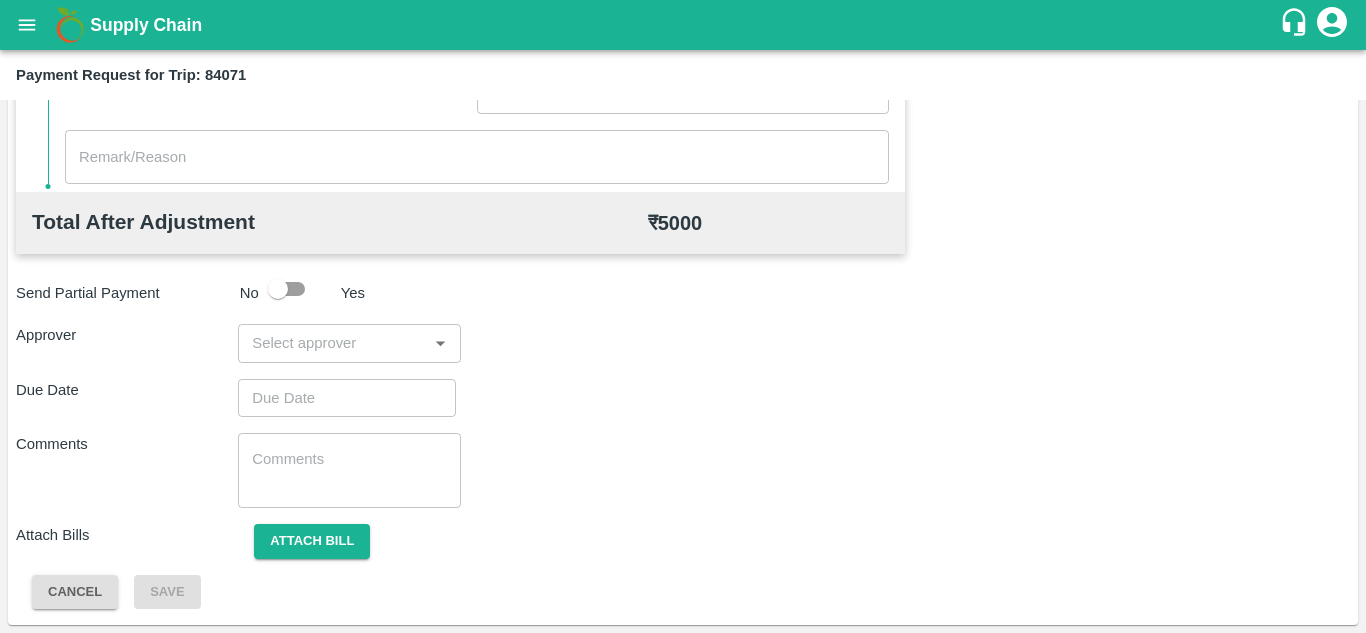 click on "Total Transportation Cost  ₹ 5000 Advance payment - ₹ Additional Charges(+) Inam + ₹ Loading/Unloading Charges + ₹ Loading Detention + ₹ Unloading Detention + ₹ Deduction - ₹ Deduction Reason Reasons ​ Reasons x ​ Total After Adjustment  ₹ 5000 Send Partial Payment No Yes Approver ​ Due Date ​ Comments x ​ Attach Bills Attach bill Cancel Save" at bounding box center [683, 126] 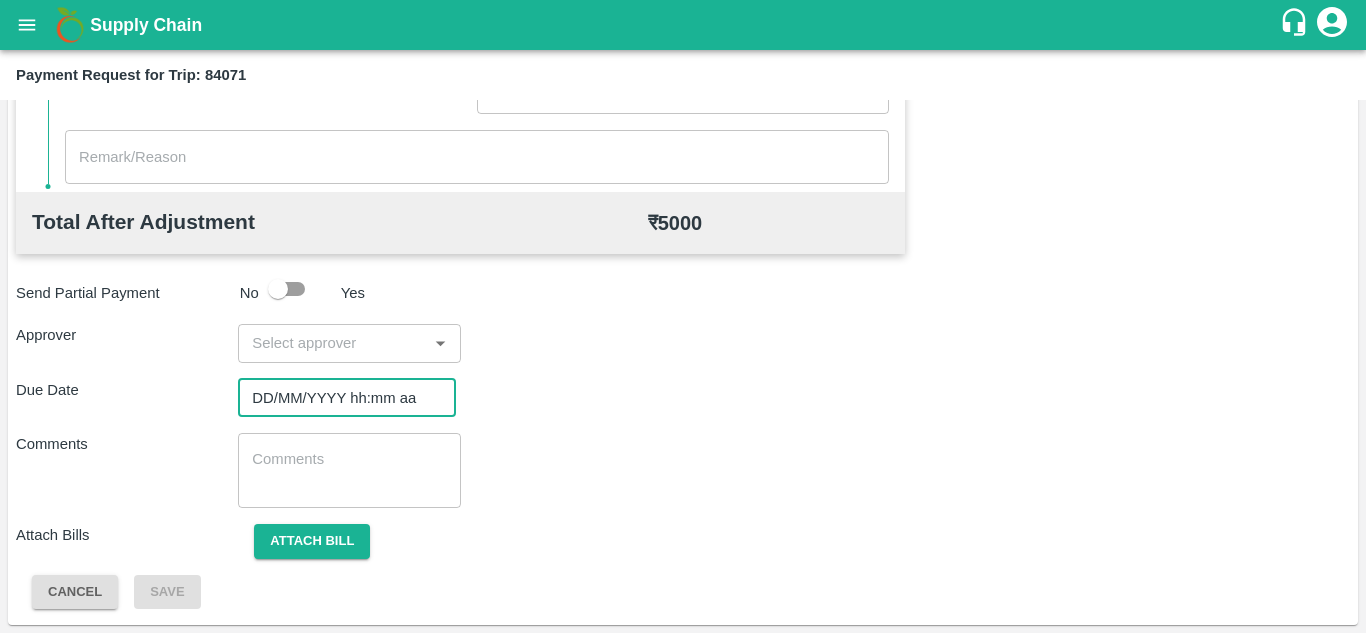 click on "DD/MM/YYYY hh:mm aa" at bounding box center (340, 398) 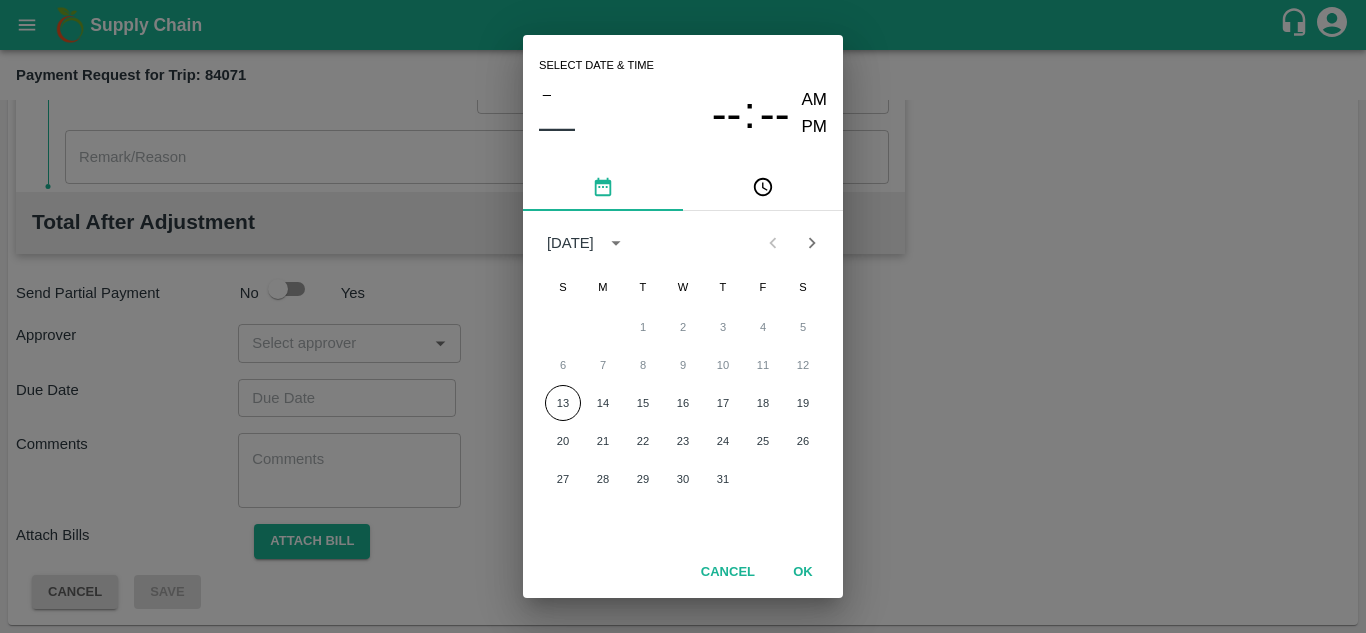 click on "Select date & time – –– -- : -- AM PM July 2025 S M T W T F S 1 2 3 4 5 6 7 8 9 10 11 12 13 14 15 16 17 18 19 20 21 22 23 24 25 26 27 28 29 30 31 Cancel OK" at bounding box center (683, 316) 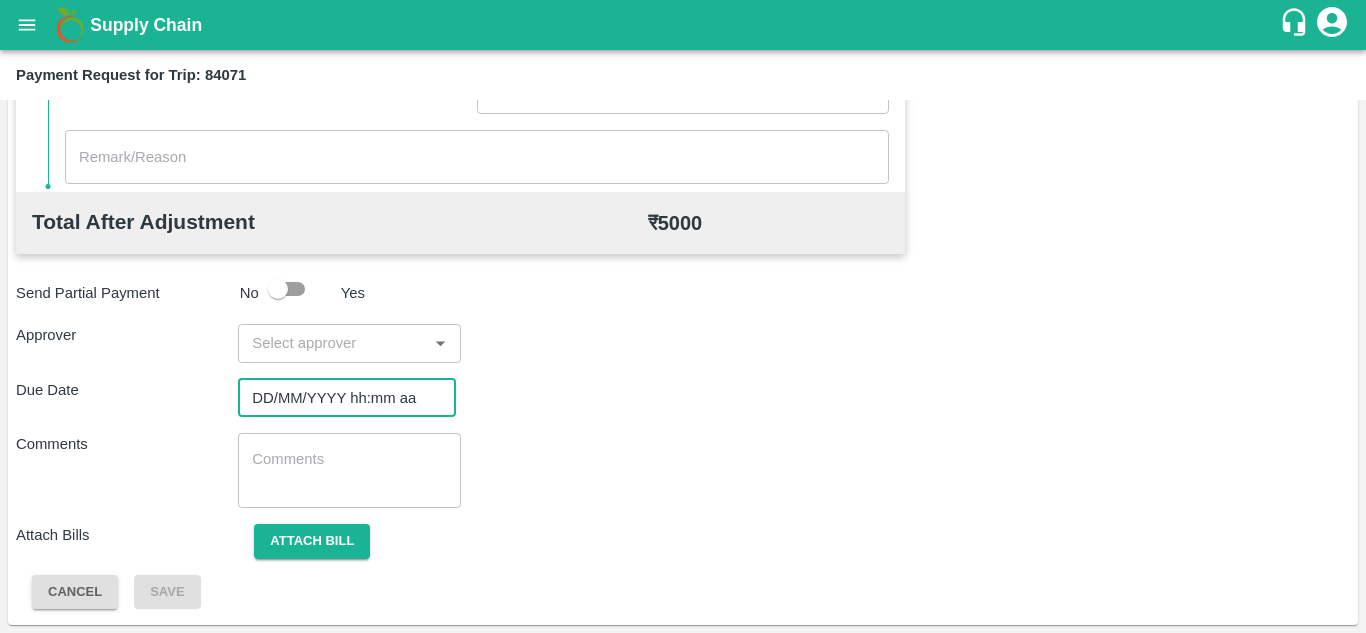 type 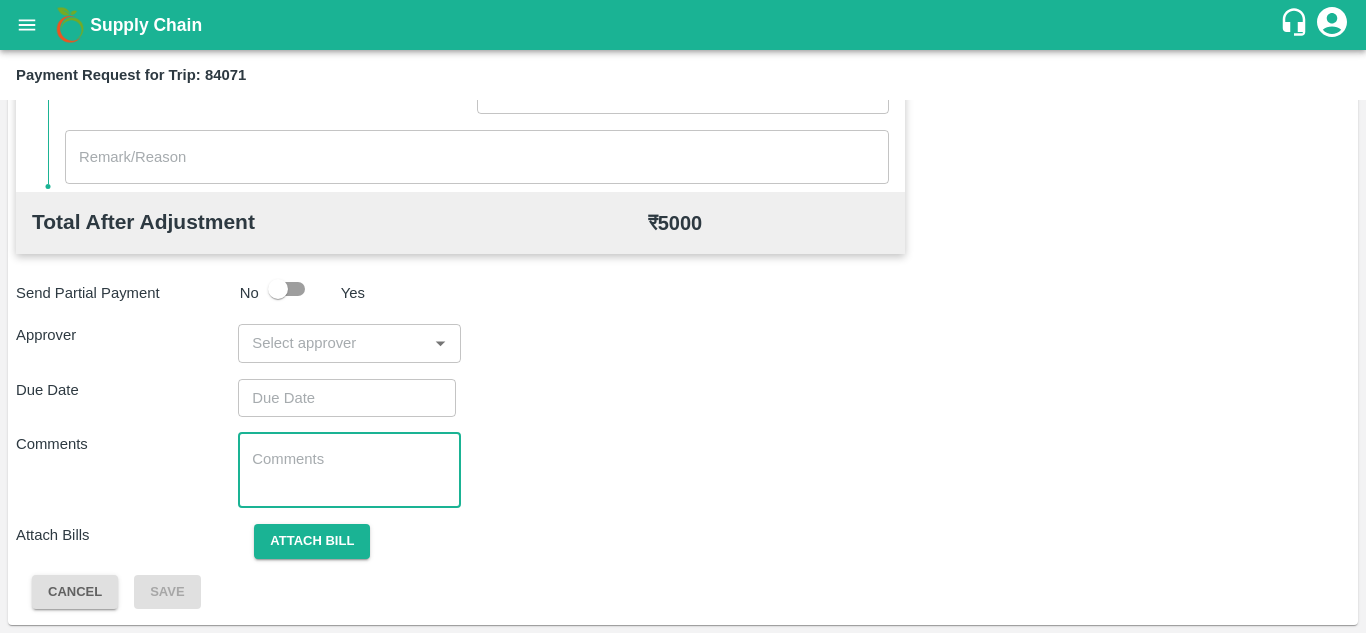 click at bounding box center (349, 470) 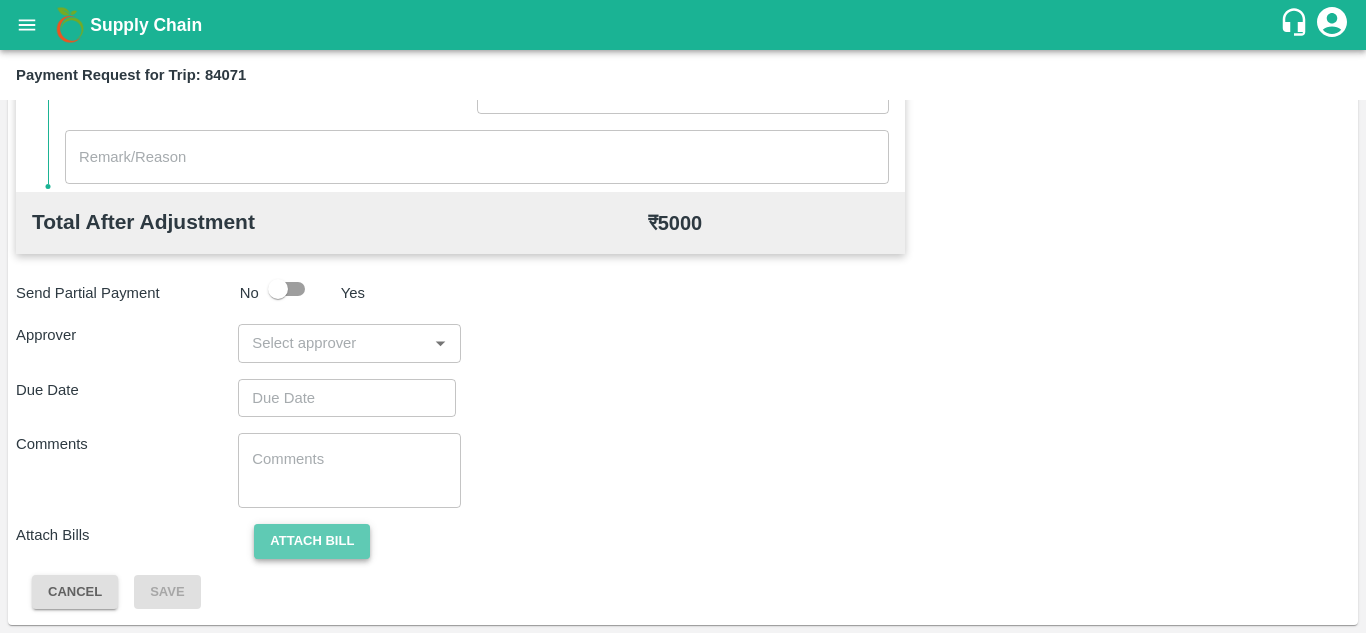 click on "Attach bill" at bounding box center (312, 541) 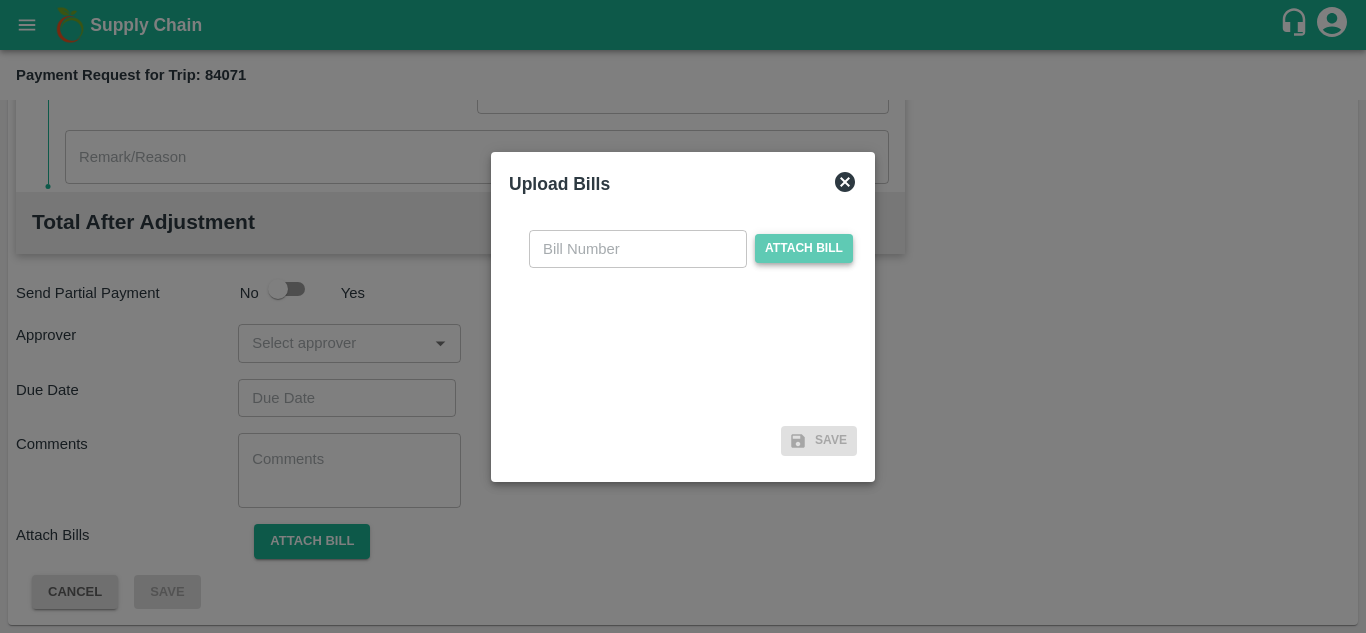 click on "Attach bill" at bounding box center (804, 248) 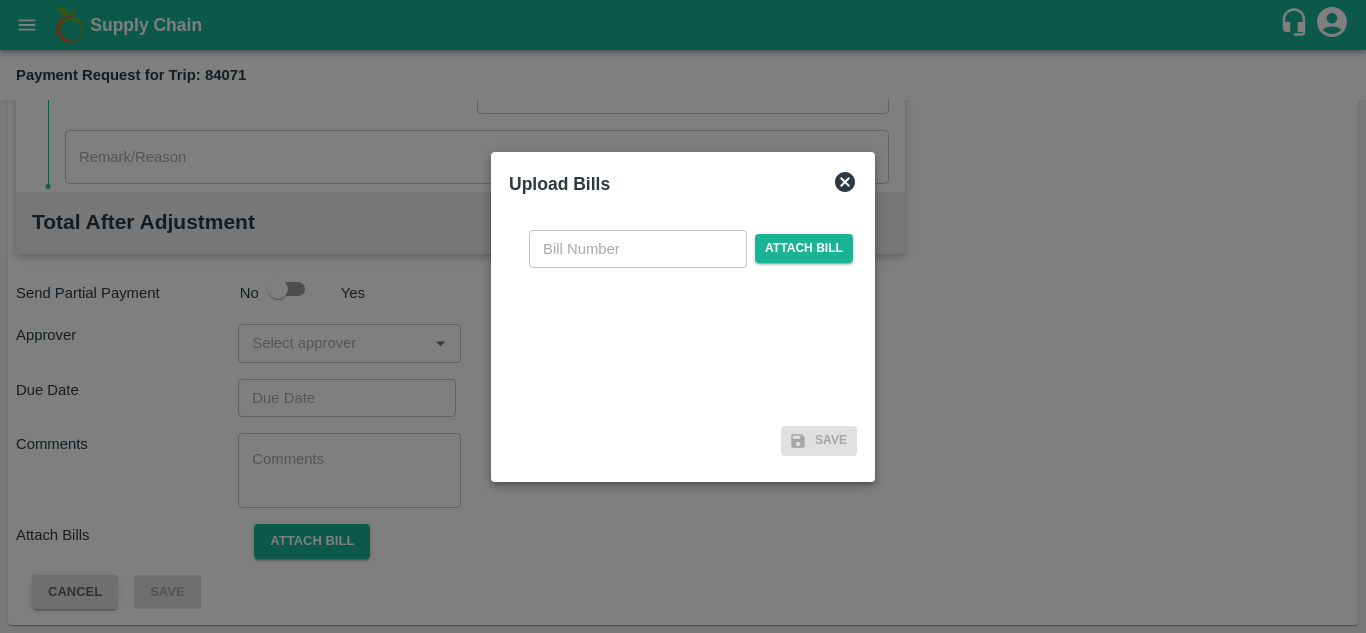click 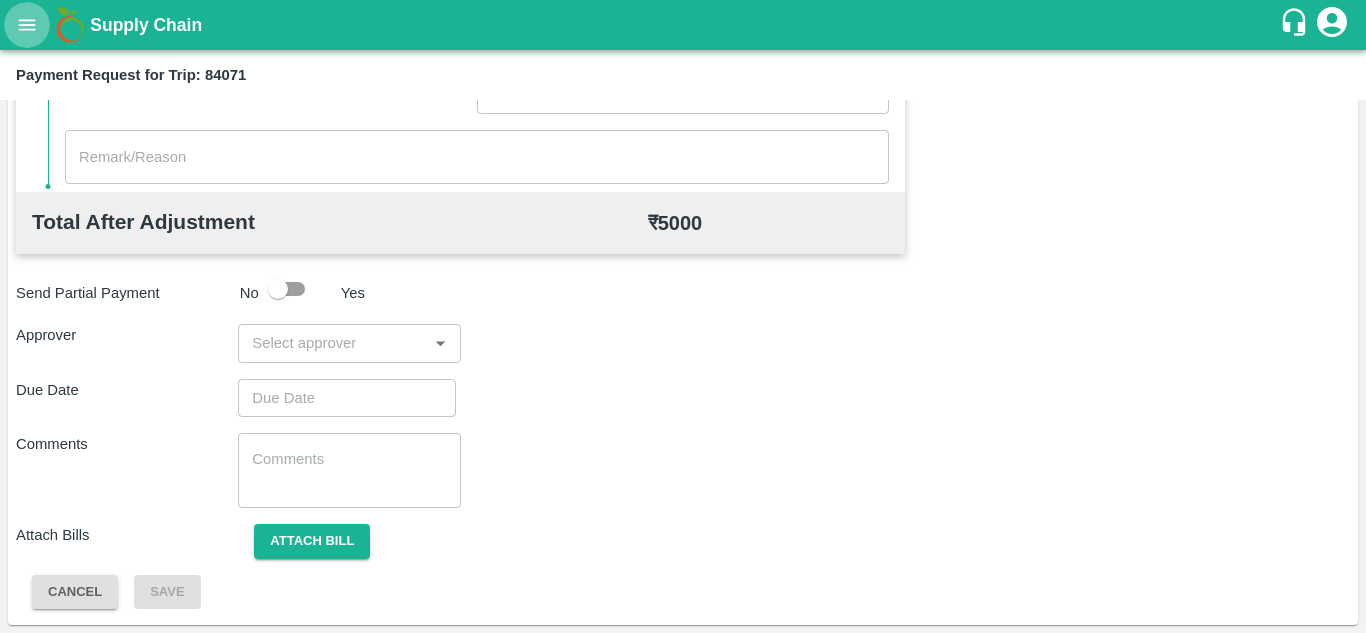 click 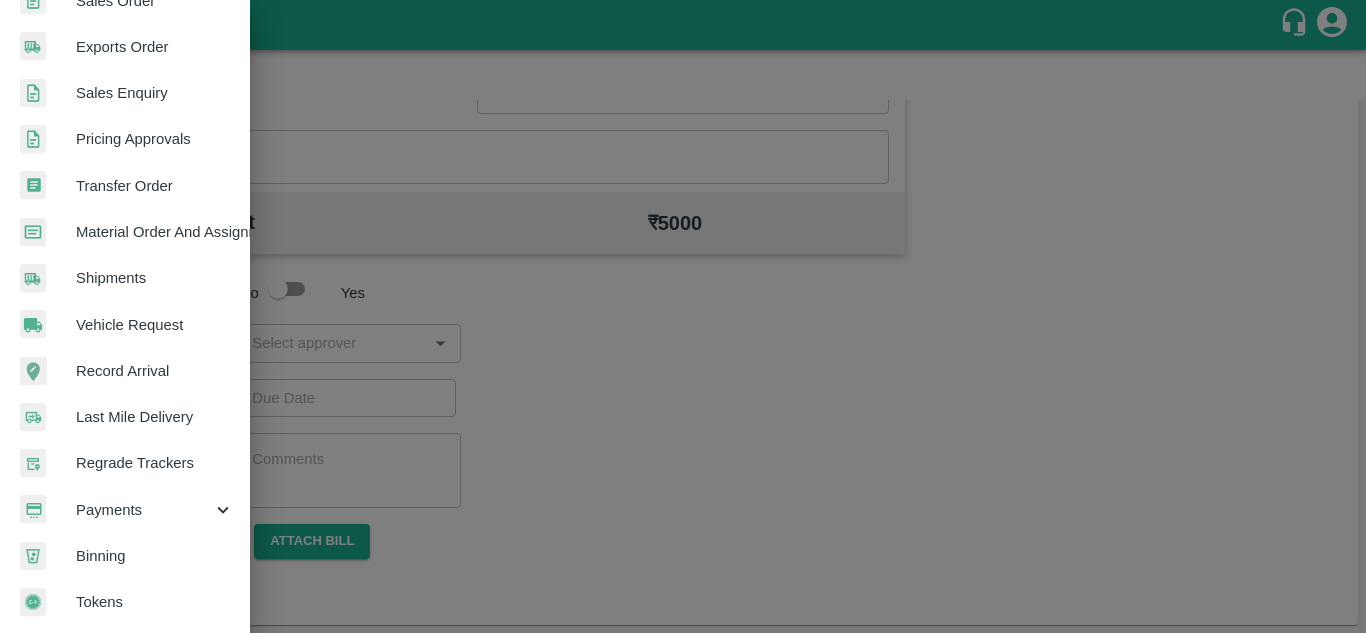 scroll, scrollTop: 506, scrollLeft: 0, axis: vertical 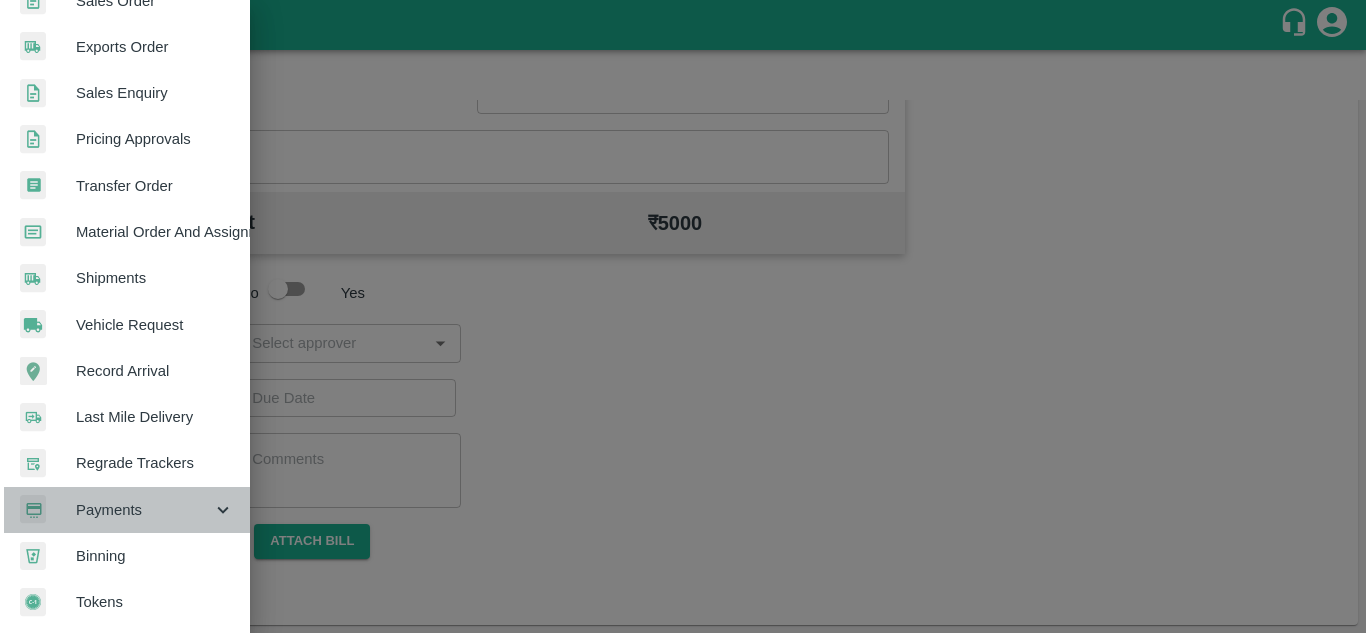 click on "Payments" at bounding box center [144, 510] 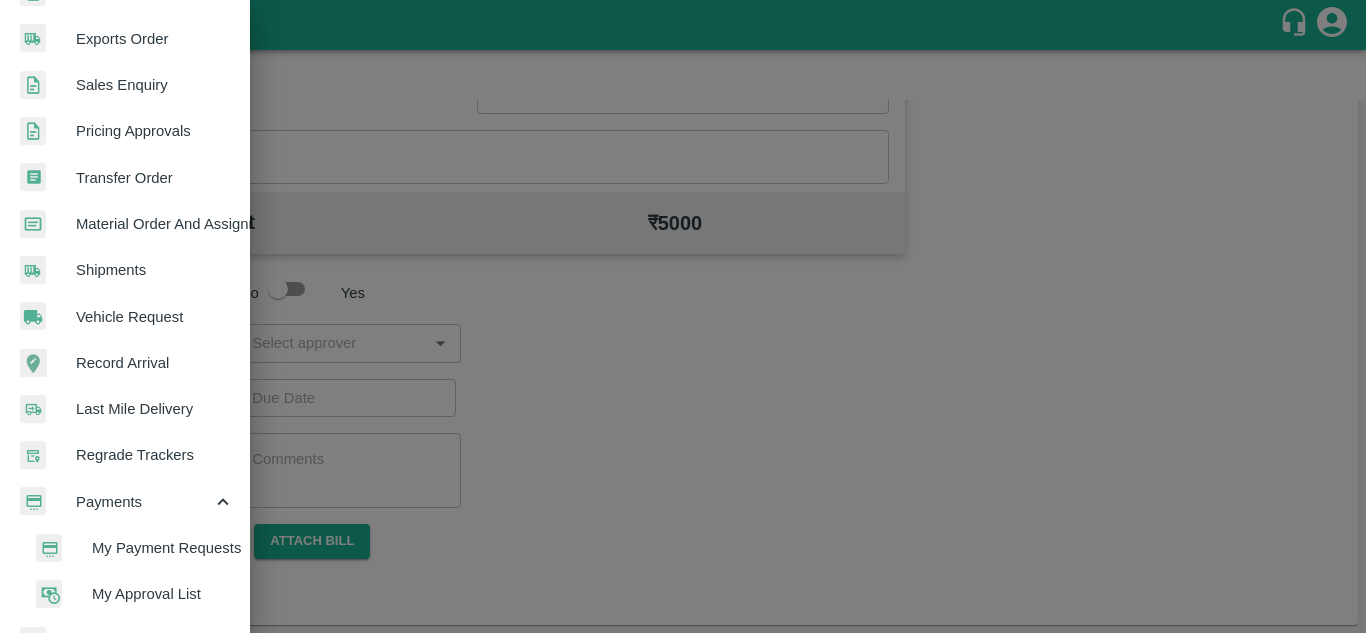 click on "My Payment Requests" at bounding box center [163, 548] 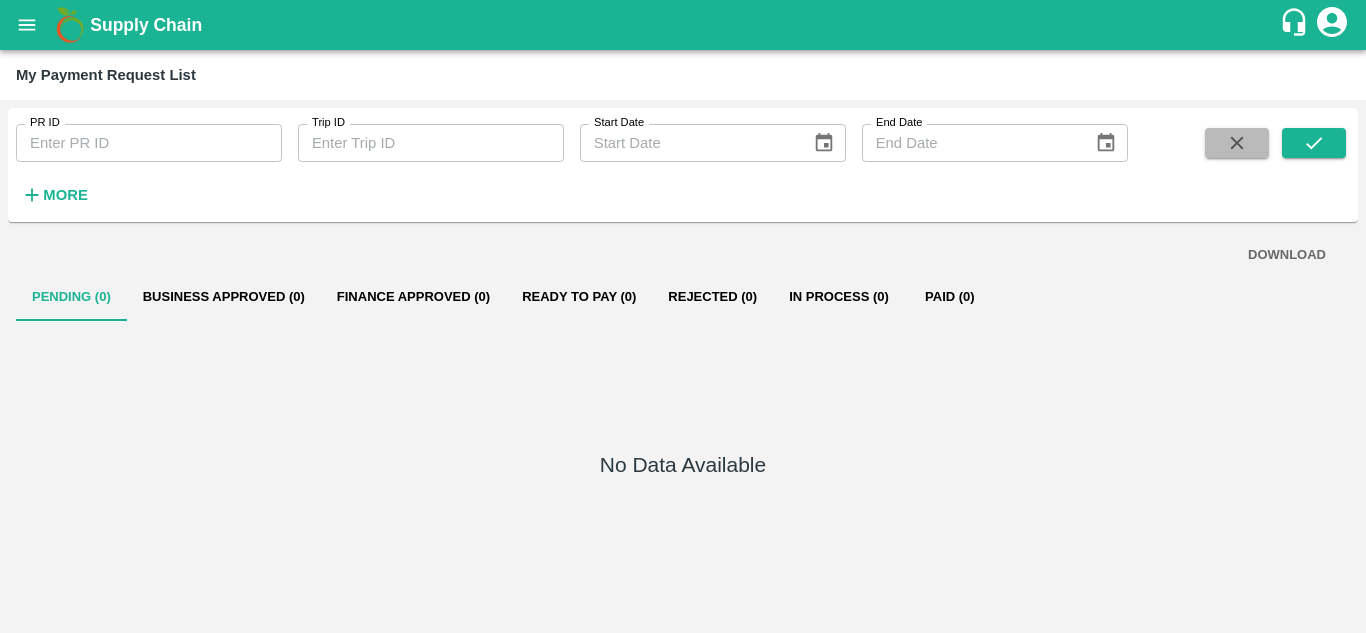 click at bounding box center (1237, 143) 